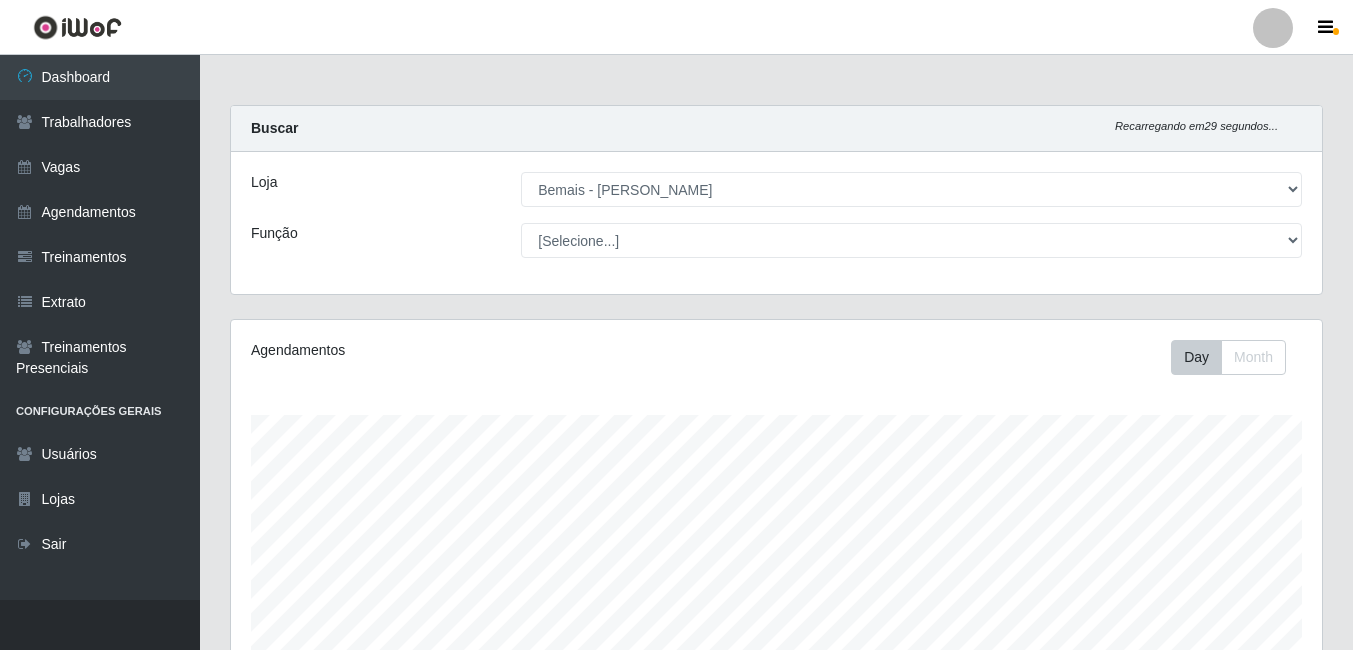 select on "230" 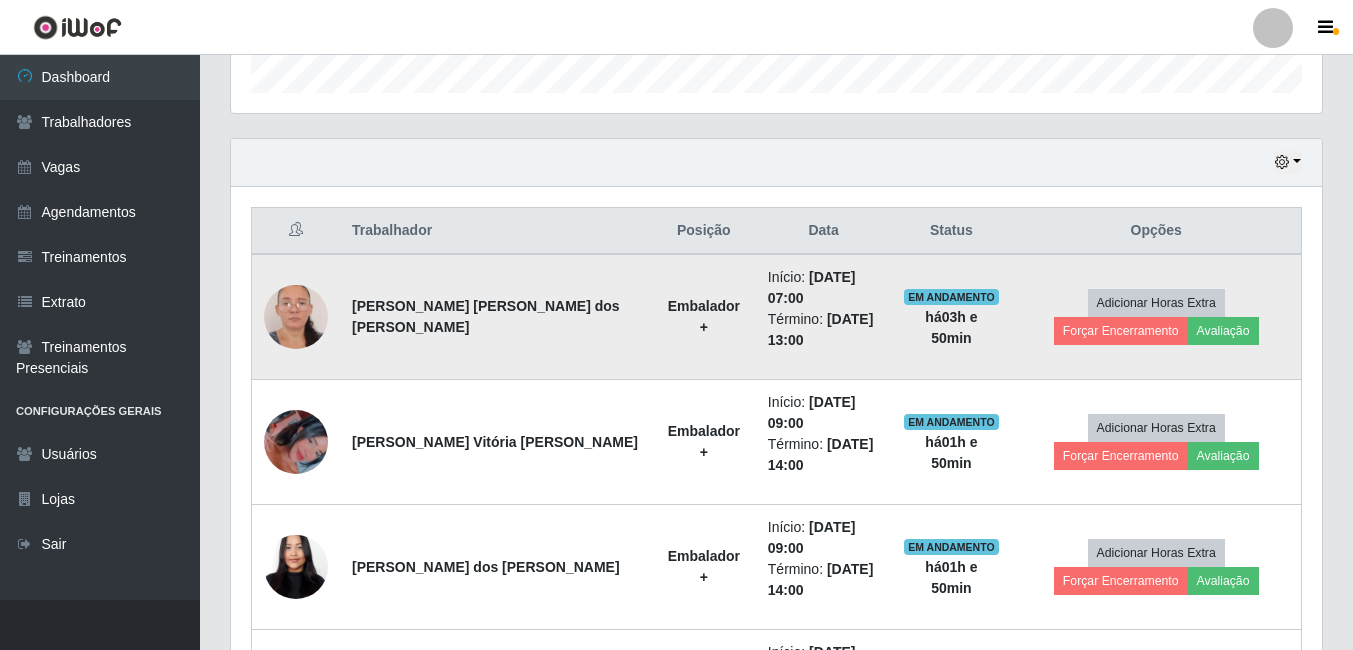 scroll, scrollTop: 999585, scrollLeft: 998909, axis: both 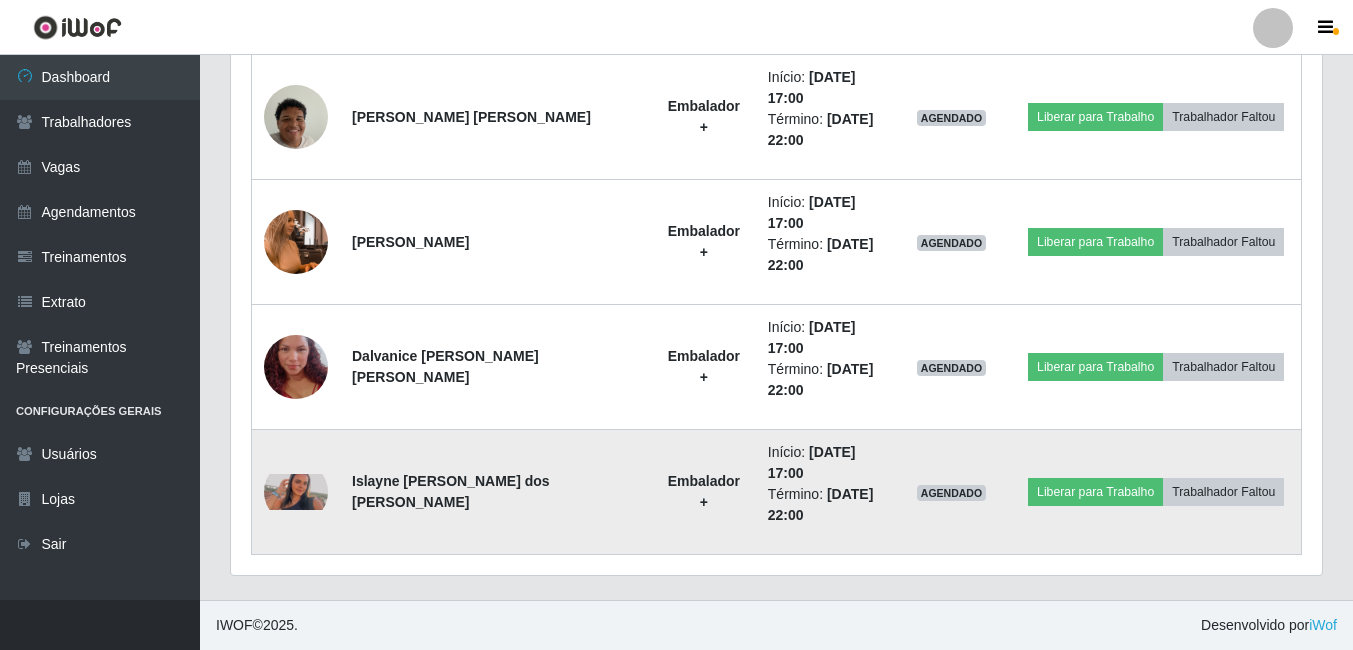 click at bounding box center (296, 492) 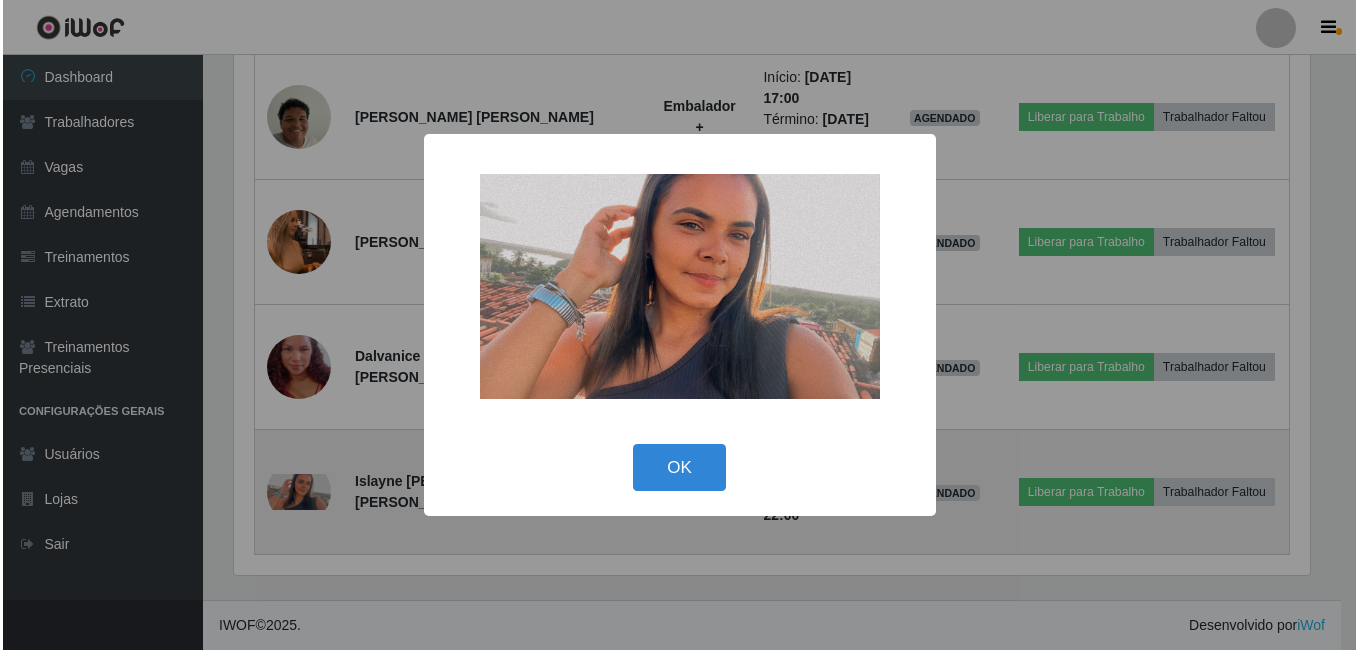 scroll, scrollTop: 999585, scrollLeft: 998919, axis: both 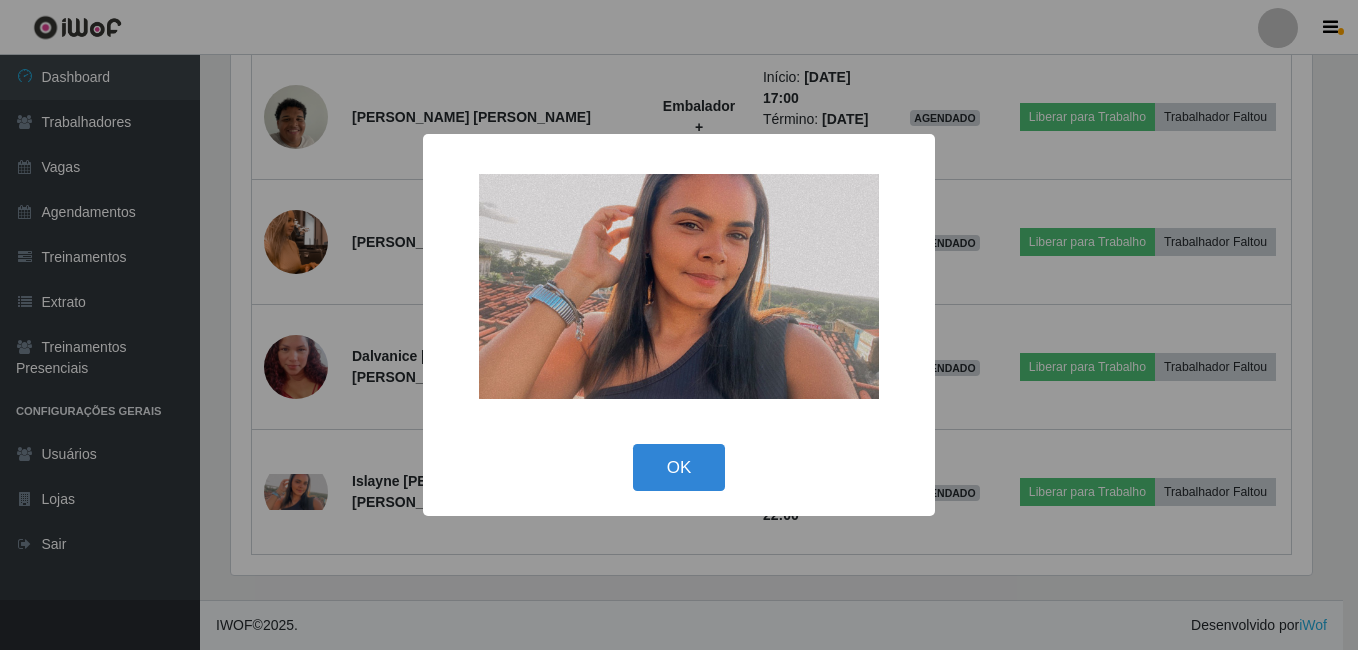 drag, startPoint x: 644, startPoint y: 475, endPoint x: 658, endPoint y: 477, distance: 14.142136 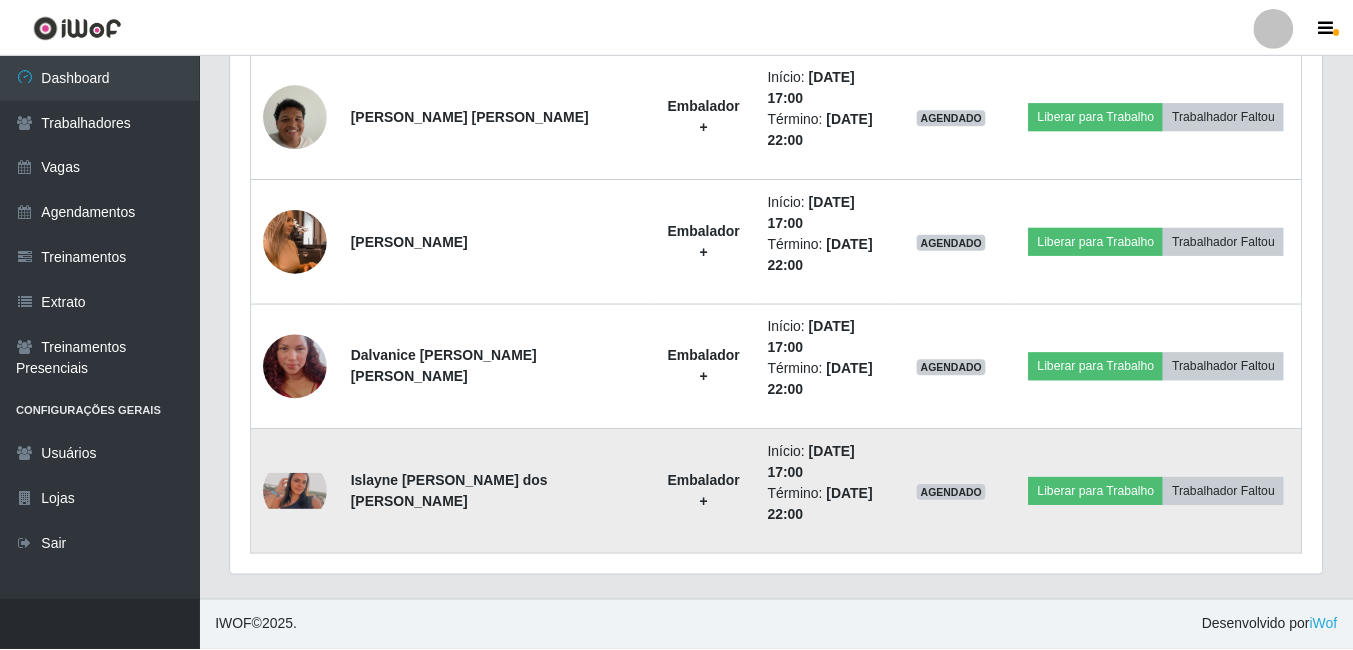 scroll, scrollTop: 999585, scrollLeft: 998909, axis: both 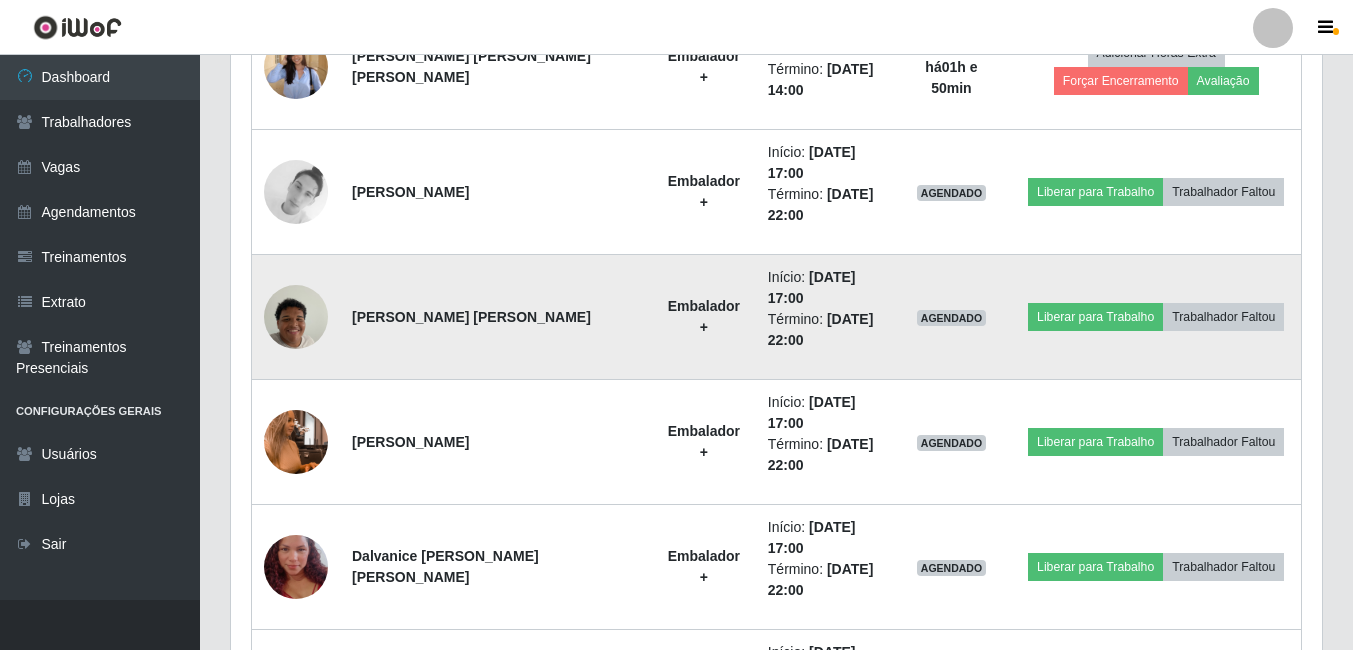 click at bounding box center (296, 317) 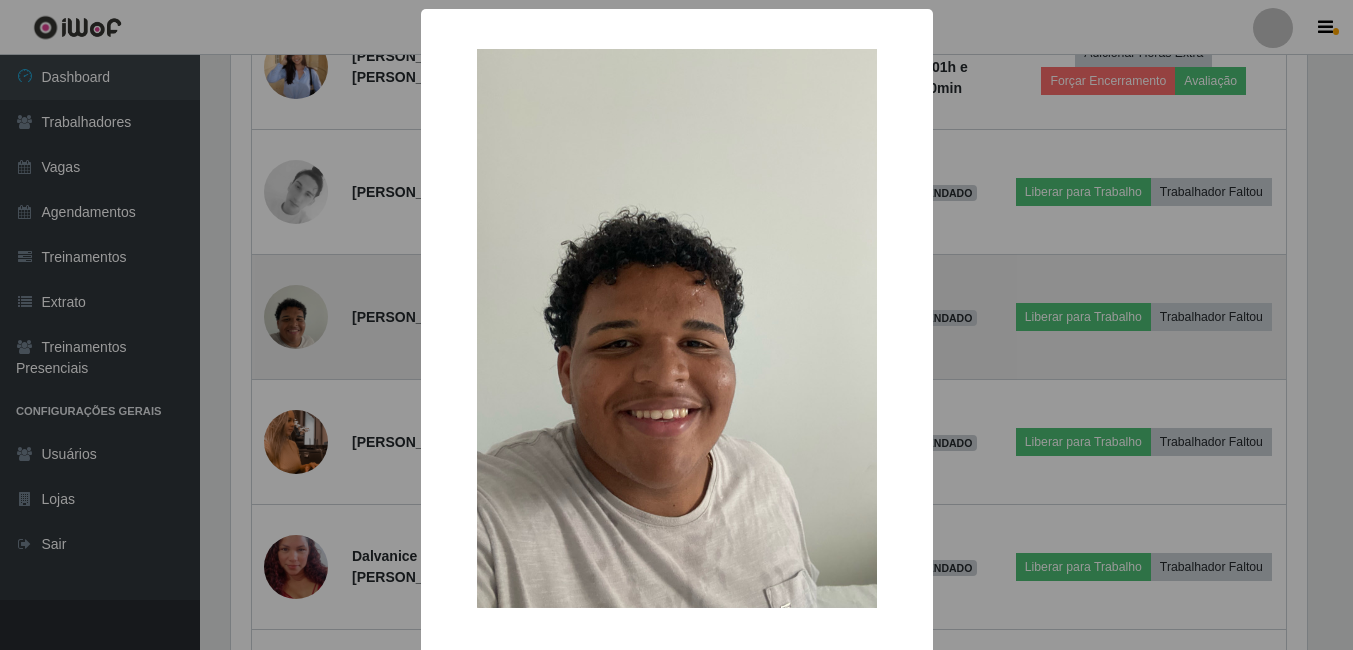 scroll, scrollTop: 999585, scrollLeft: 998919, axis: both 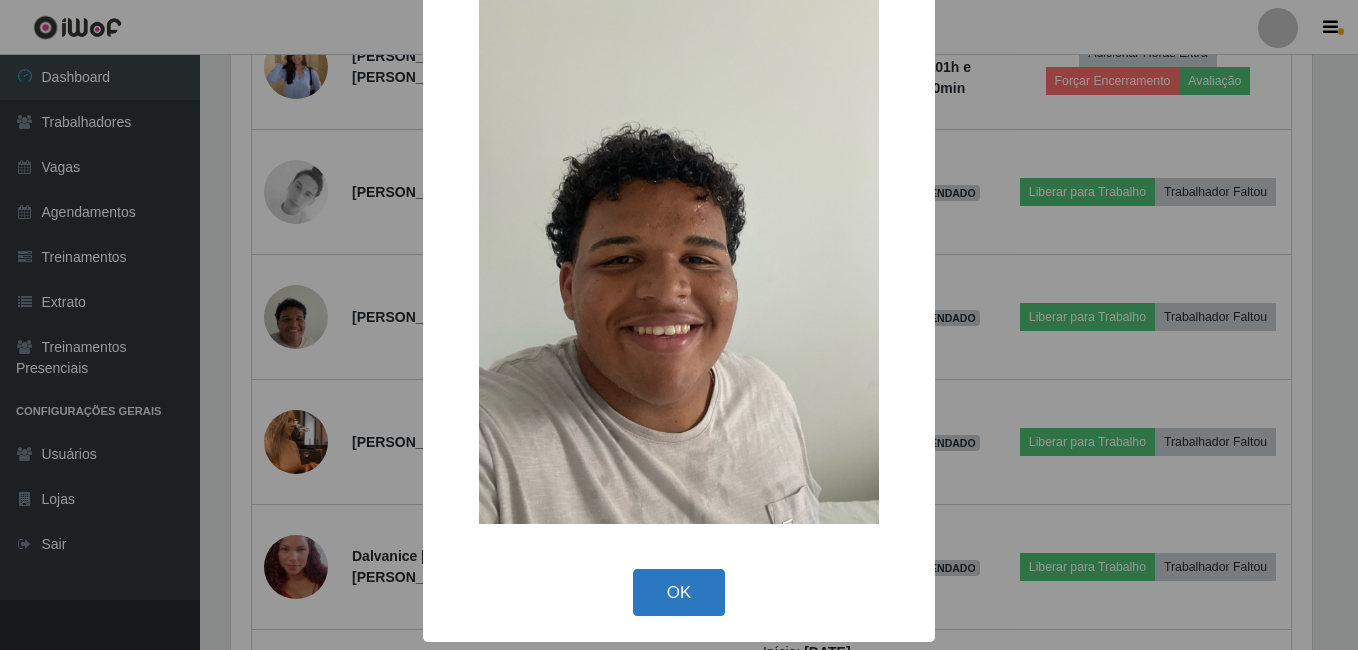 click on "OK" at bounding box center [679, 592] 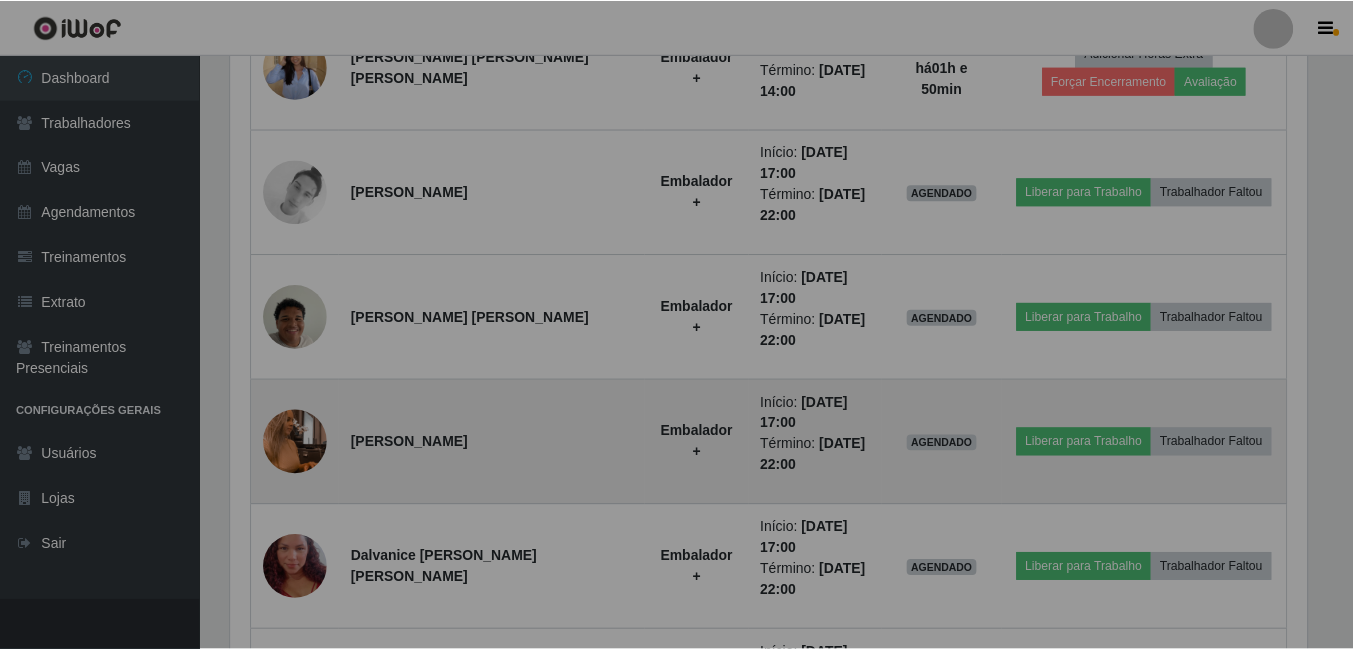 scroll, scrollTop: 999585, scrollLeft: 998909, axis: both 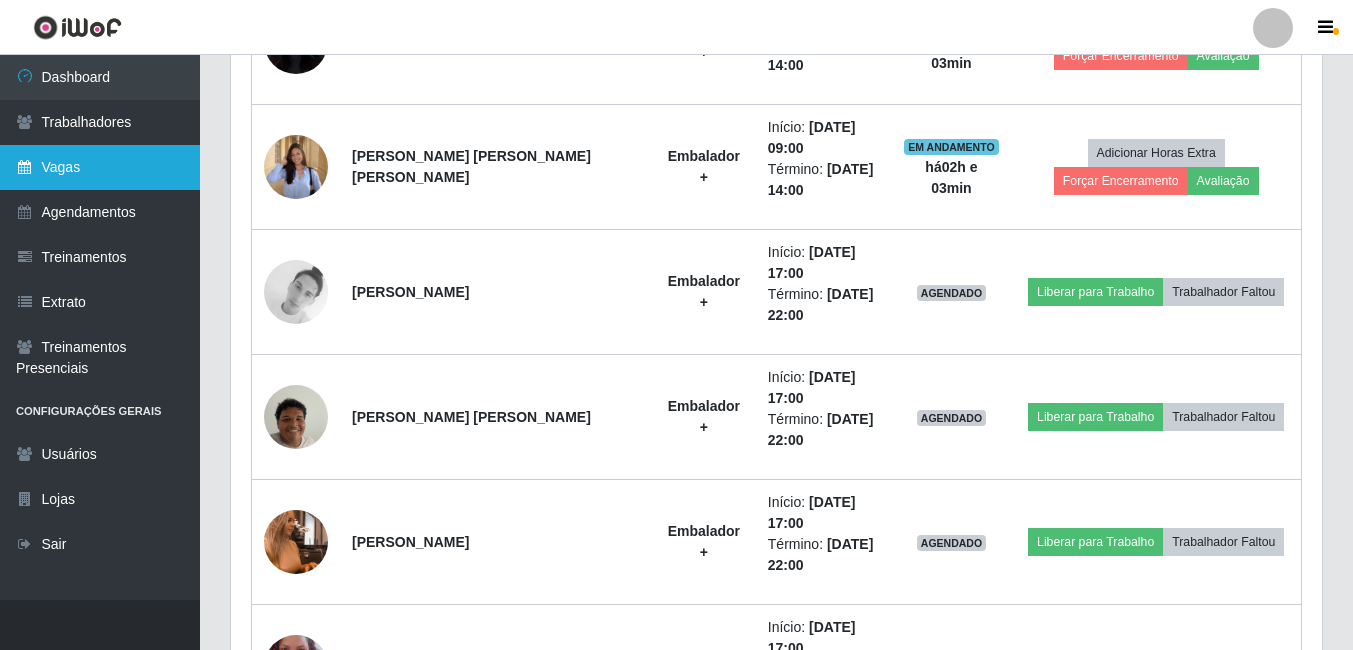 click on "Vagas" at bounding box center [100, 167] 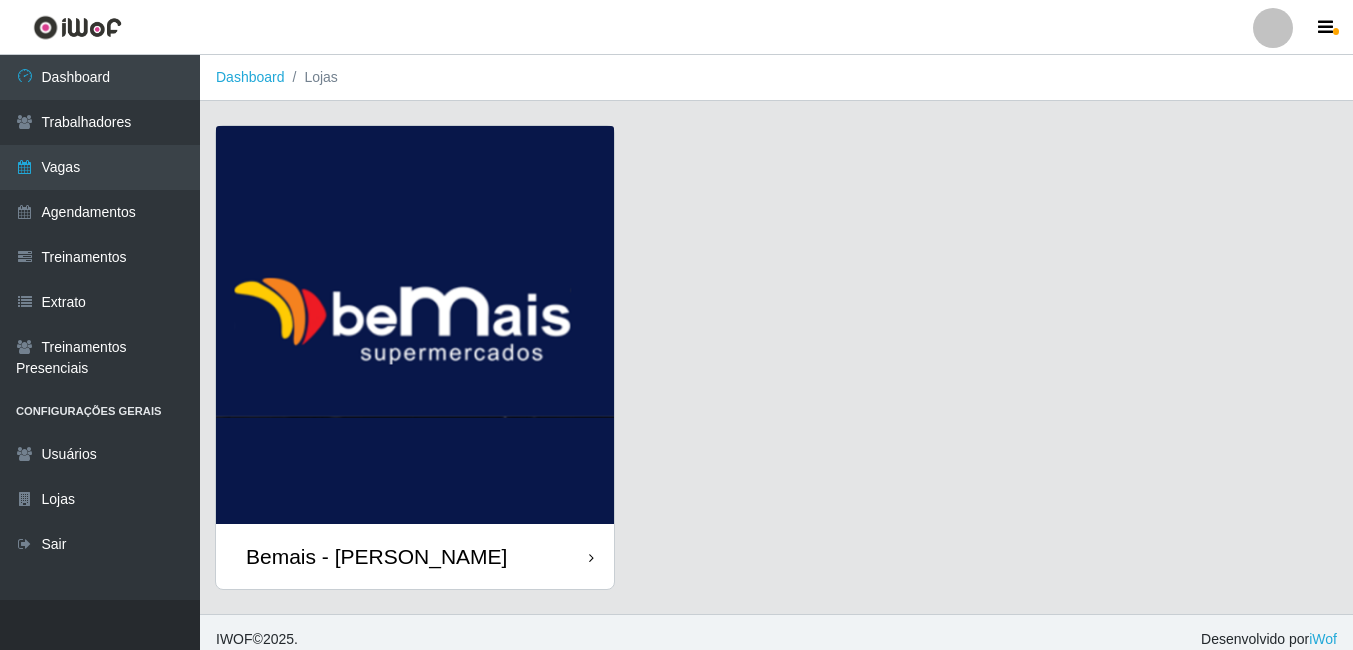 click on "Bemais - [PERSON_NAME]" at bounding box center (376, 556) 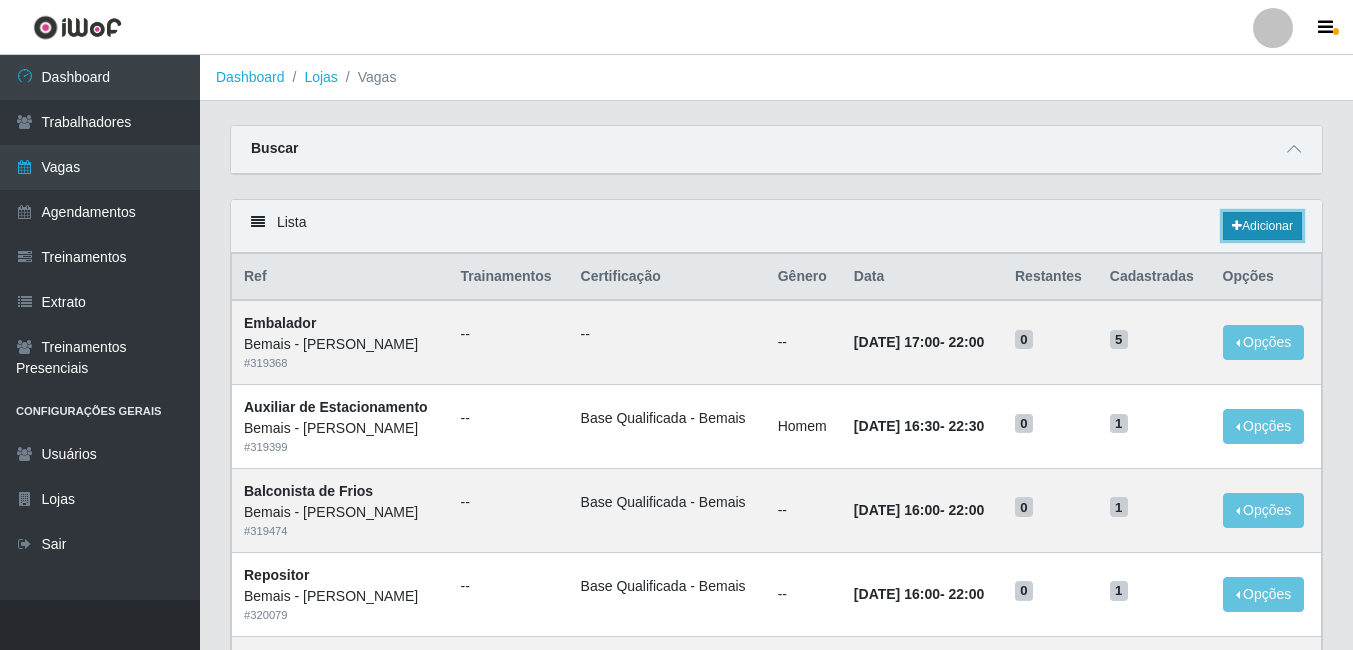 click on "Adicionar" at bounding box center [1262, 226] 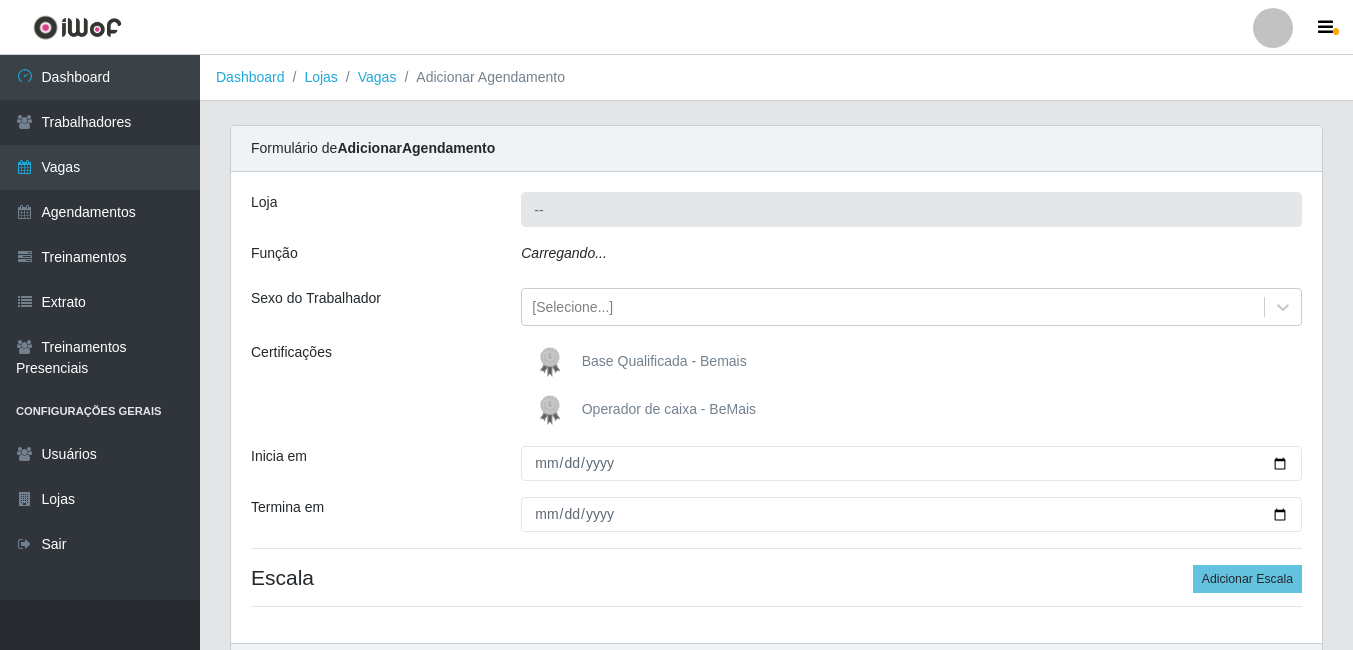 type on "Bemais - [PERSON_NAME]" 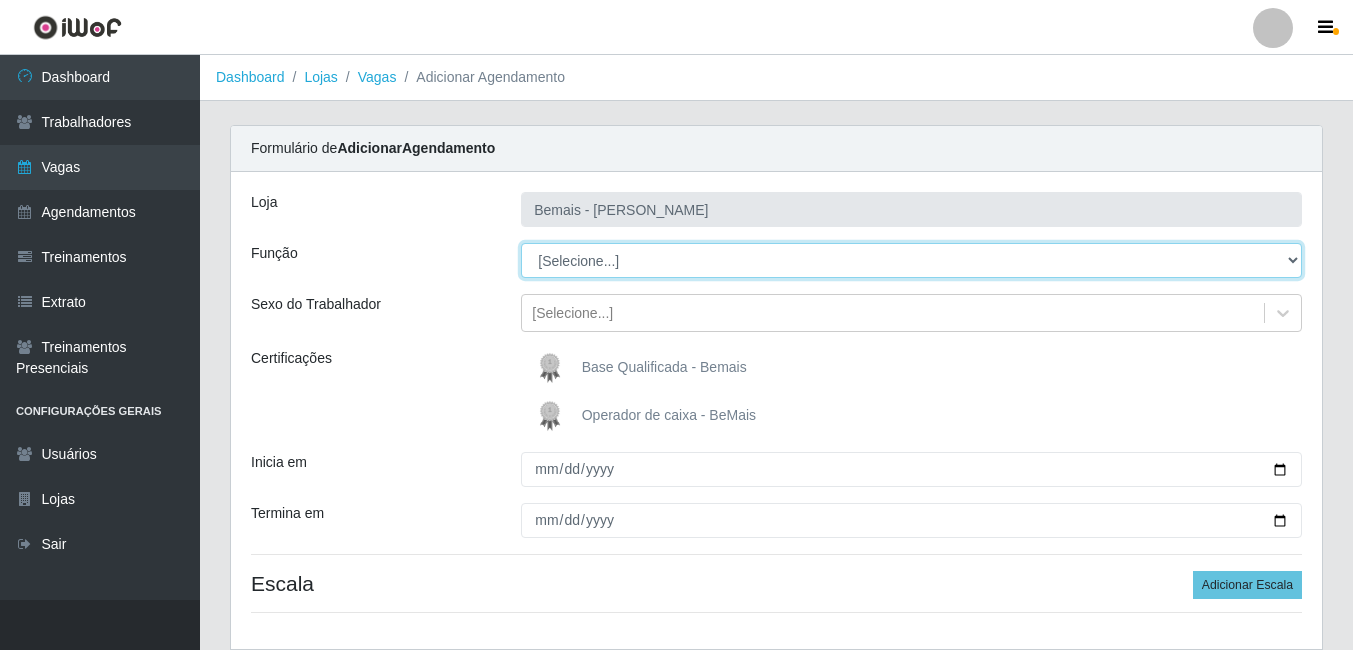 click on "[Selecione...] ASG ASG + ASG ++ Auxiliar de Depósito  Auxiliar de Depósito + Auxiliar de Depósito ++ Auxiliar de Estacionamento Auxiliar de Estacionamento + Auxiliar de Estacionamento ++ Auxiliar de Sushiman Auxiliar de Sushiman+ Auxiliar de Sushiman++ Balconista de Açougue  Balconista de Açougue + Balconista de Açougue ++ Balconista de Frios Balconista de Frios + Balconista de Frios ++ Balconista de Padaria  Balconista de Padaria + Balconista de Padaria ++ Embalador Embalador + Embalador ++ Operador de Caixa Operador de Caixa + Operador de Caixa ++ Repositor  Repositor + Repositor ++ Repositor de Hortifruti Repositor de Hortifruti + Repositor de Hortifruti ++" at bounding box center (911, 260) 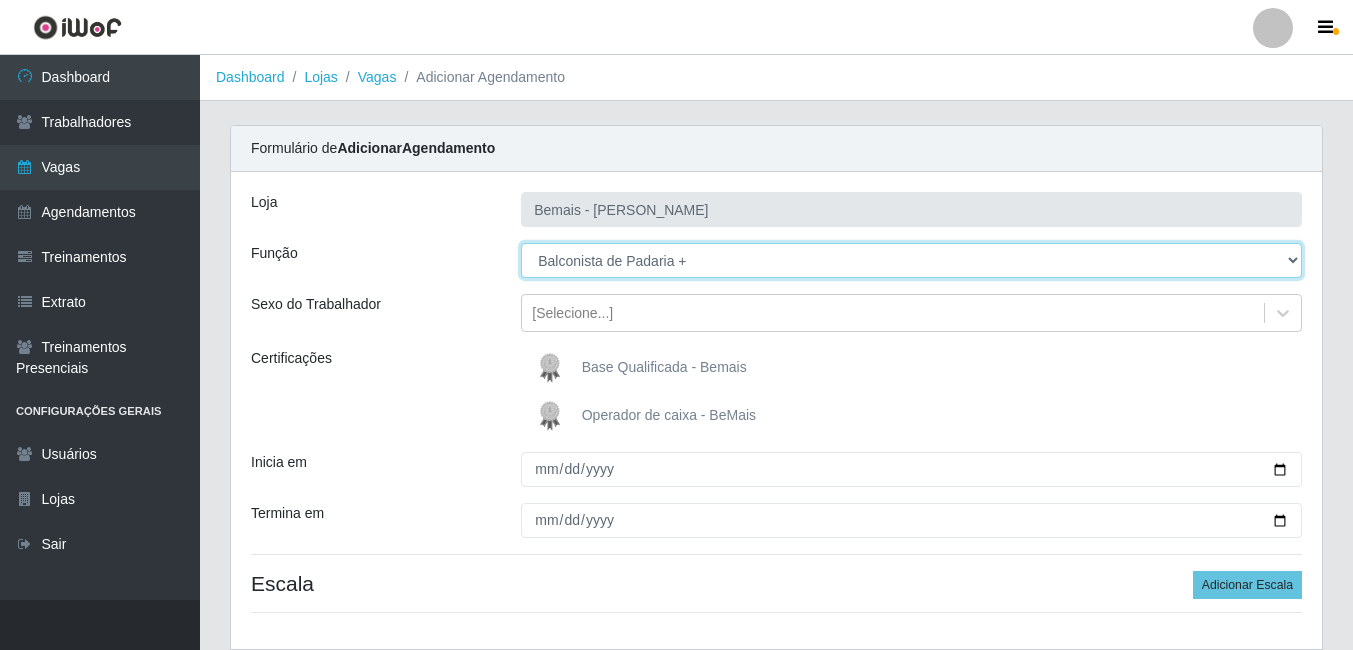 click on "[Selecione...] ASG ASG + ASG ++ Auxiliar de Depósito  Auxiliar de Depósito + Auxiliar de Depósito ++ Auxiliar de Estacionamento Auxiliar de Estacionamento + Auxiliar de Estacionamento ++ Auxiliar de Sushiman Auxiliar de Sushiman+ Auxiliar de Sushiman++ Balconista de Açougue  Balconista de Açougue + Balconista de Açougue ++ Balconista de Frios Balconista de Frios + Balconista de Frios ++ Balconista de Padaria  Balconista de Padaria + Balconista de Padaria ++ Embalador Embalador + Embalador ++ Operador de Caixa Operador de Caixa + Operador de Caixa ++ Repositor  Repositor + Repositor ++ Repositor de Hortifruti Repositor de Hortifruti + Repositor de Hortifruti ++" at bounding box center [911, 260] 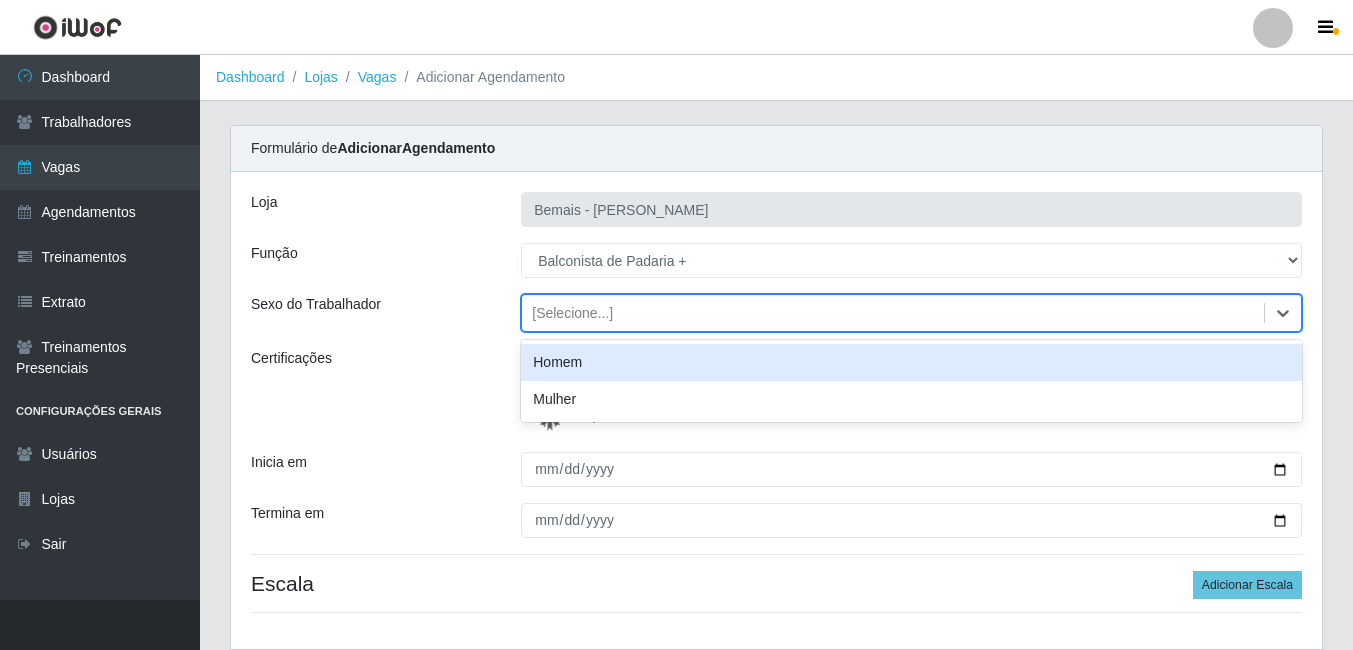 click on "[Selecione...]" at bounding box center (572, 313) 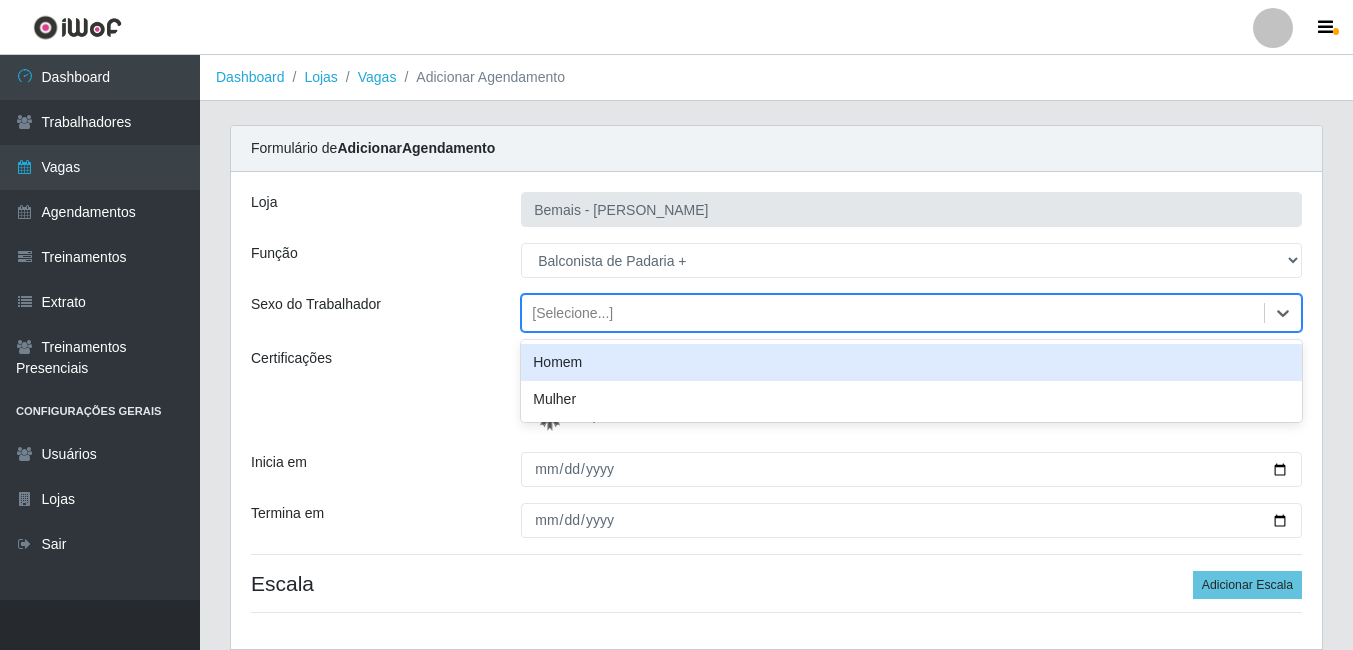 click on "Sexo do Trabalhador" at bounding box center (371, 313) 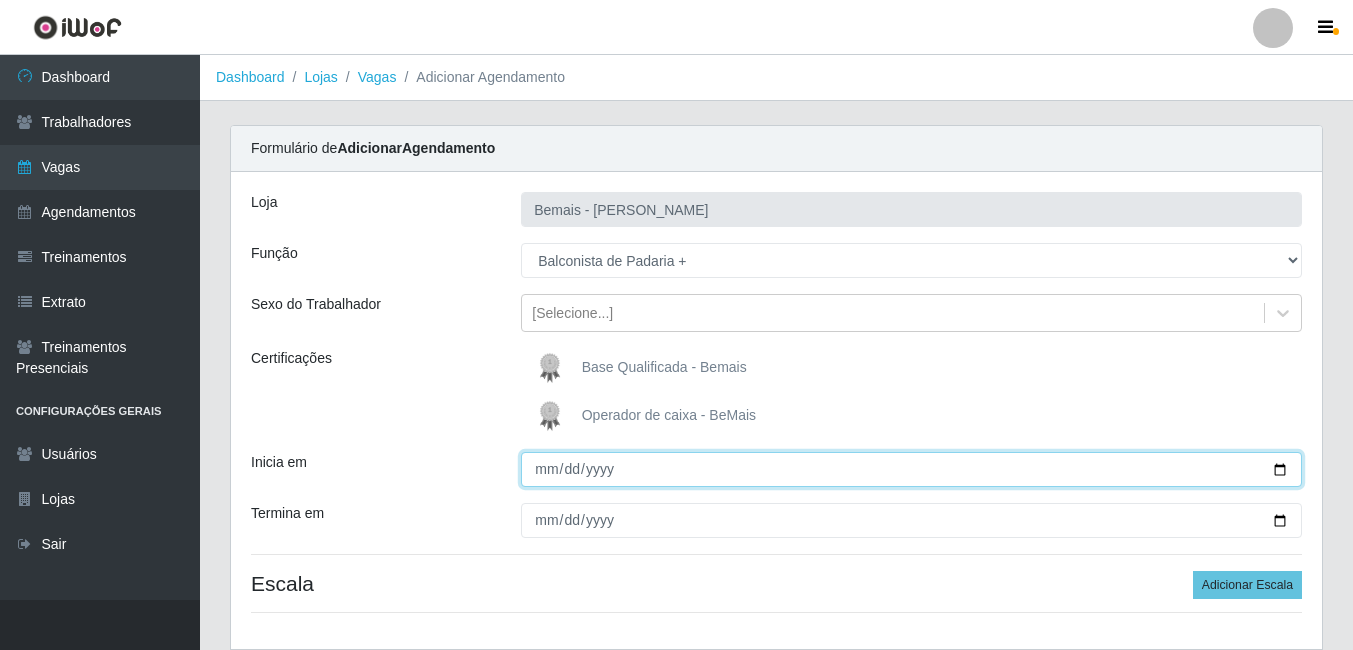 click on "Inicia em" at bounding box center [911, 469] 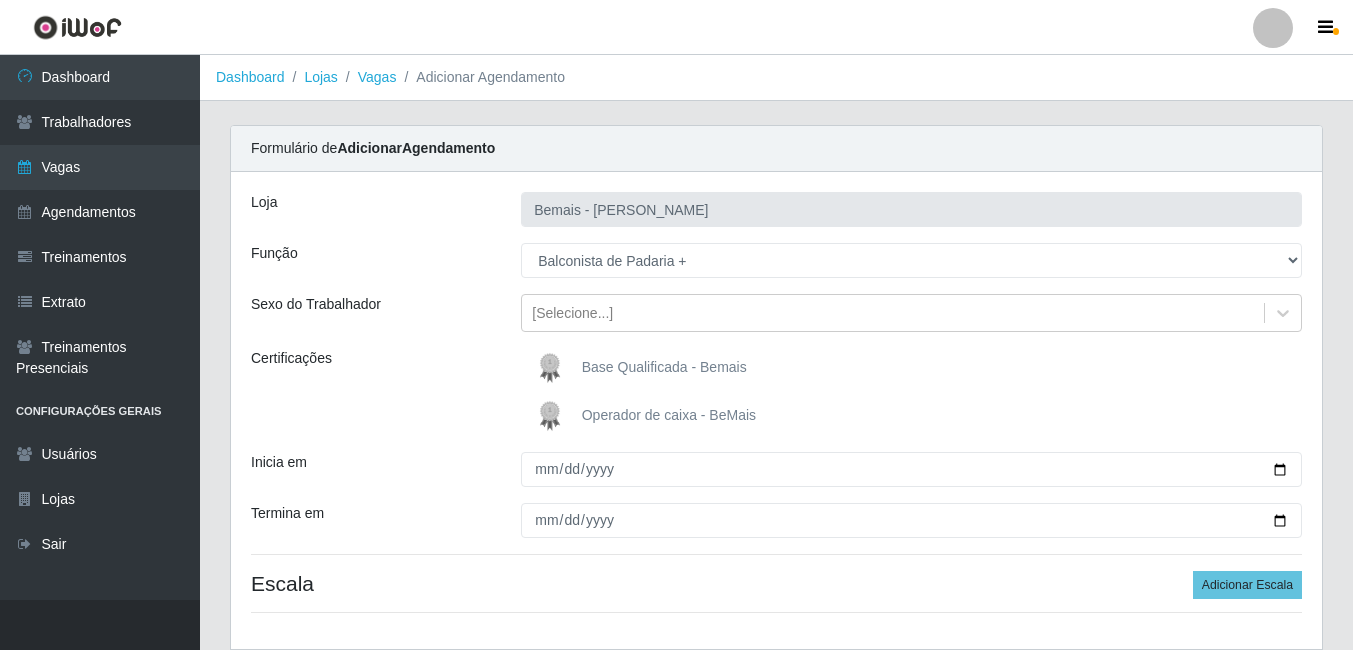 click on "[PERSON_NAME] Função [Selecione...] ASG ASG + ASG ++ Auxiliar de Depósito  Auxiliar de Depósito + Auxiliar de Depósito ++ Auxiliar de Estacionamento Auxiliar de Estacionamento + Auxiliar de Estacionamento ++ Auxiliar de Sushiman Auxiliar de Sushiman+ Auxiliar de Sushiman++ Balconista de Açougue  Balconista de Açougue + Balconista de Açougue ++ Balconista de Frios Balconista de Frios + Balconista de Frios ++ Balconista de Padaria  Balconista de Padaria + Balconista de Padaria ++ Embalador Embalador + Embalador ++ Operador de Caixa Operador de Caixa + Operador de Caixa ++ Repositor  Repositor + Repositor ++ Repositor de Hortifruti Repositor de Hortifruti + Repositor de Hortifruti ++ Sexo do Trabalhador [Selecione...] Certificações   Base Qualificada -  Bemais   Operador de caixa - BeMais Inicia em [DATE] Termina [PERSON_NAME] Adicionar Escala" at bounding box center [776, 410] 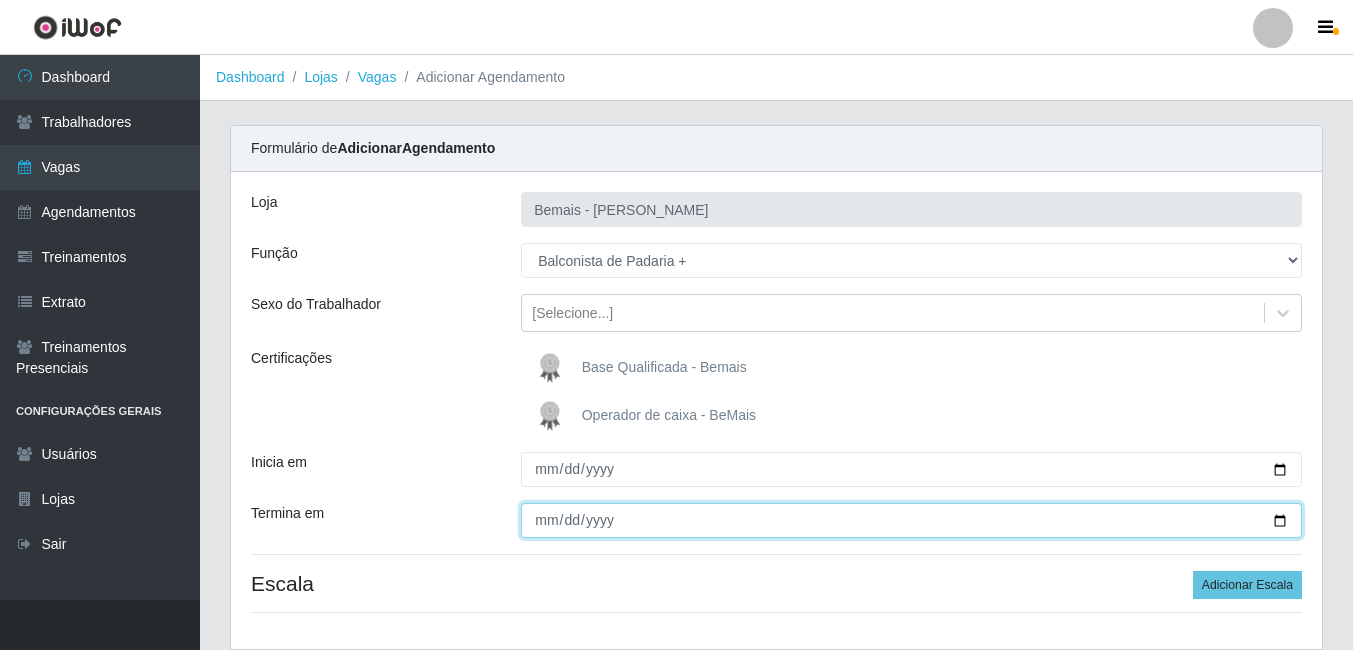 drag, startPoint x: 1289, startPoint y: 519, endPoint x: 1204, endPoint y: 520, distance: 85.00588 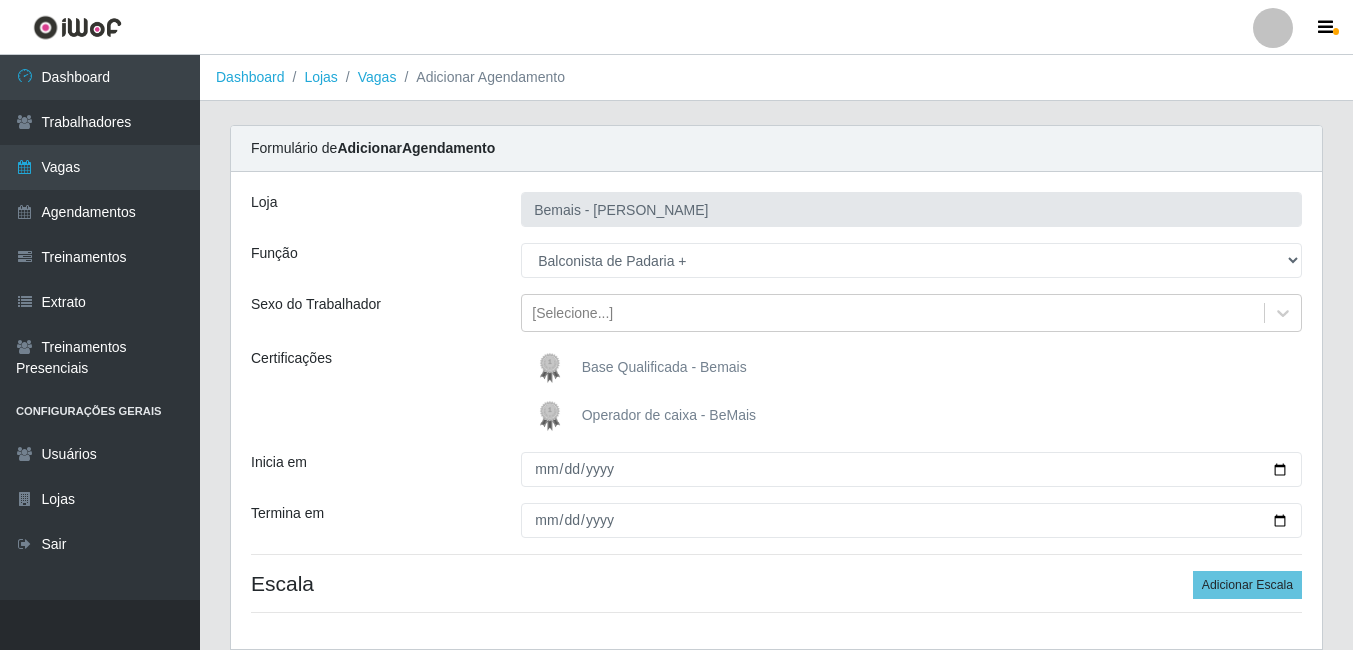 click on "Inicia em" at bounding box center [371, 469] 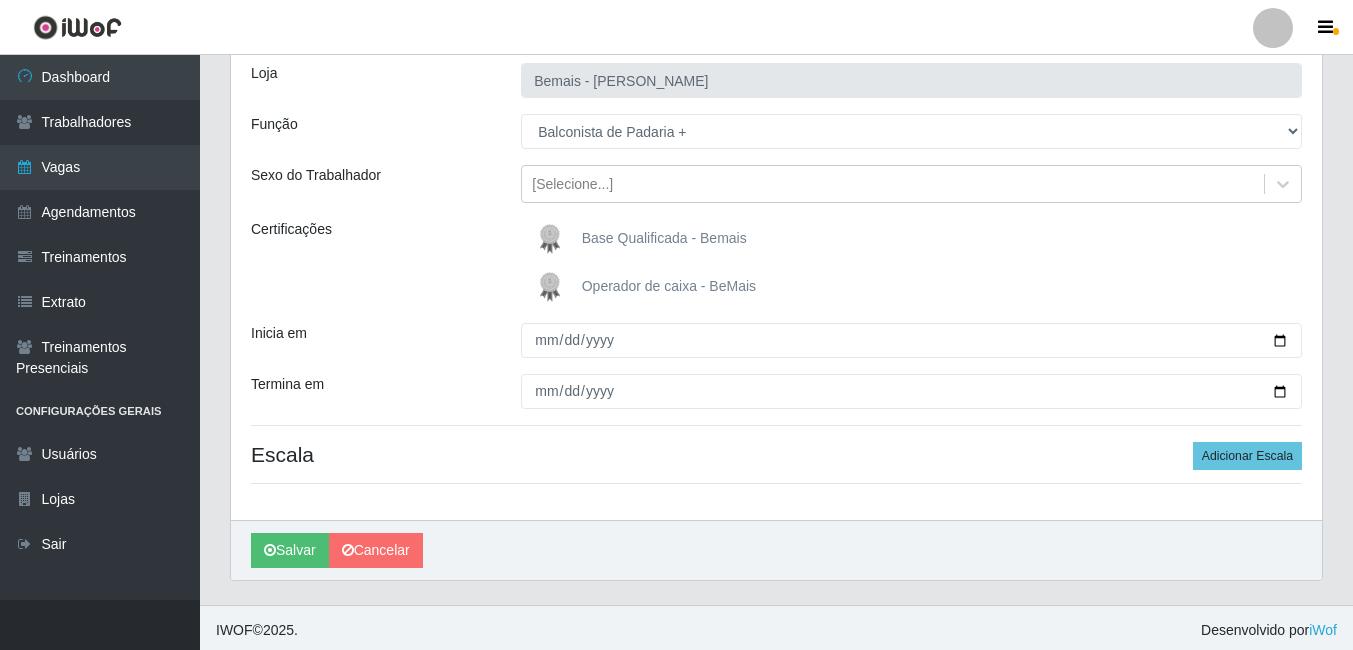 scroll, scrollTop: 134, scrollLeft: 0, axis: vertical 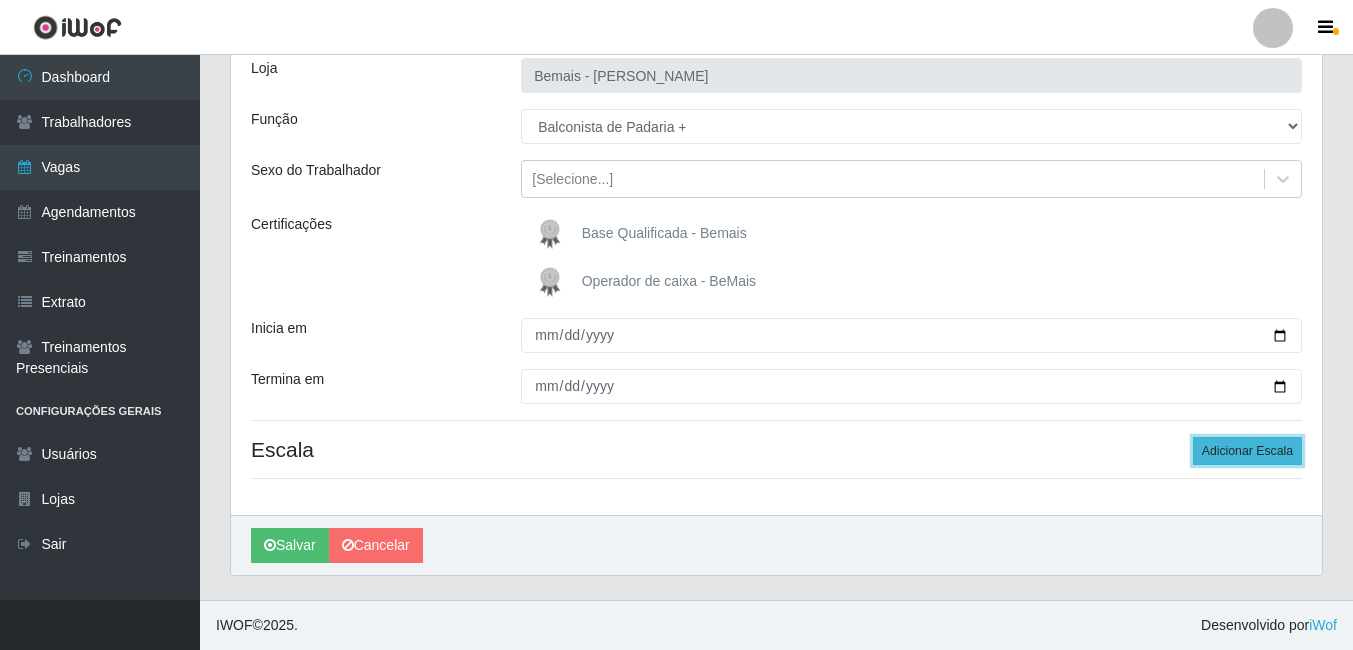 click on "Adicionar Escala" at bounding box center [1247, 451] 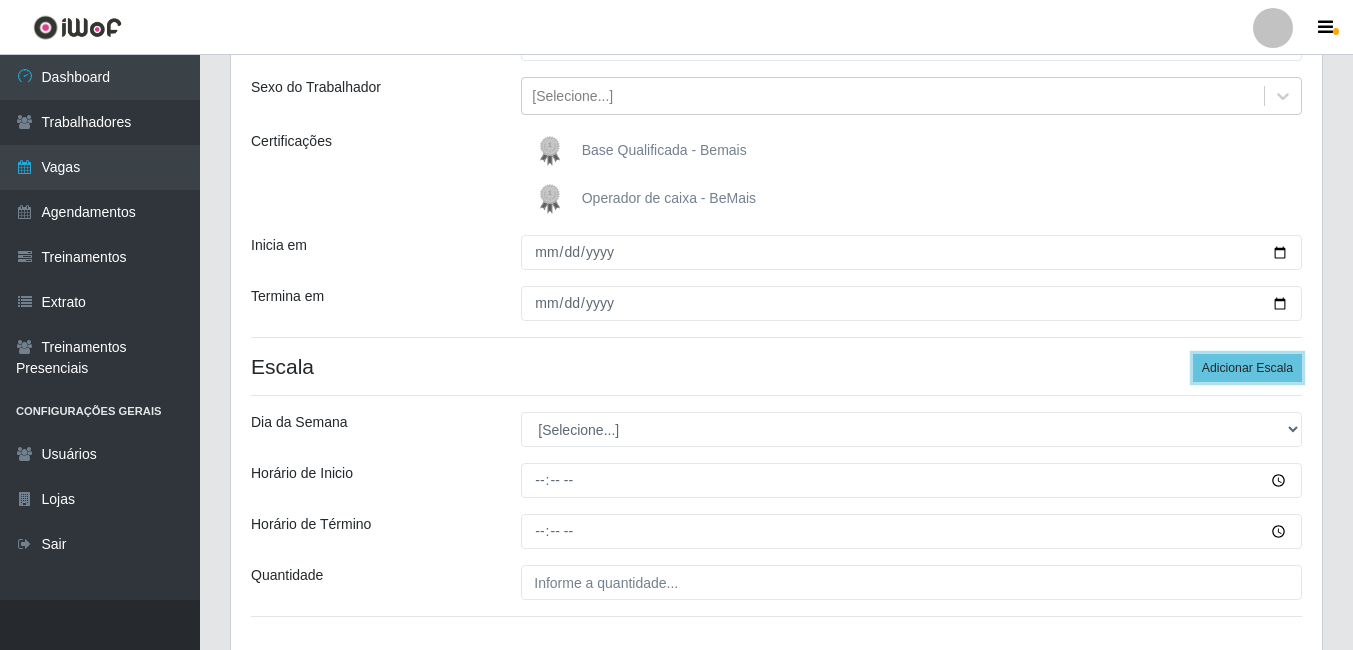 scroll, scrollTop: 334, scrollLeft: 0, axis: vertical 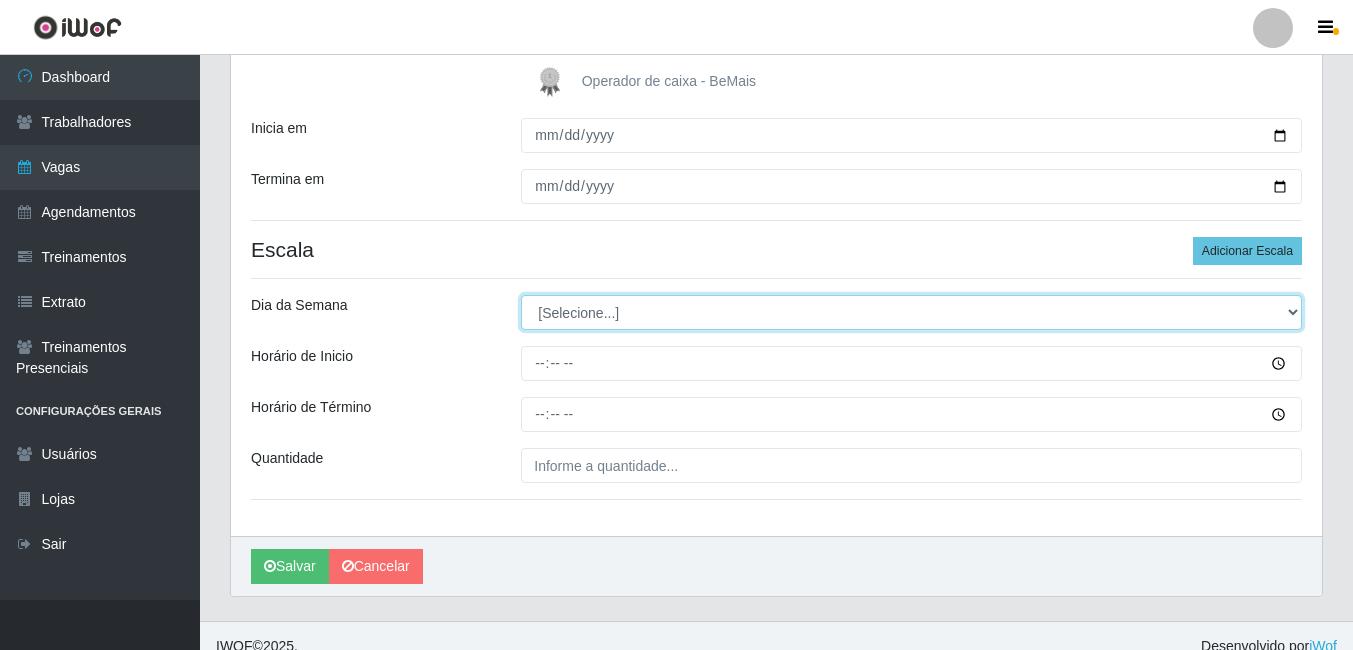 click on "[Selecione...] Segunda Terça Quarta Quinta Sexta Sábado Domingo" at bounding box center [911, 312] 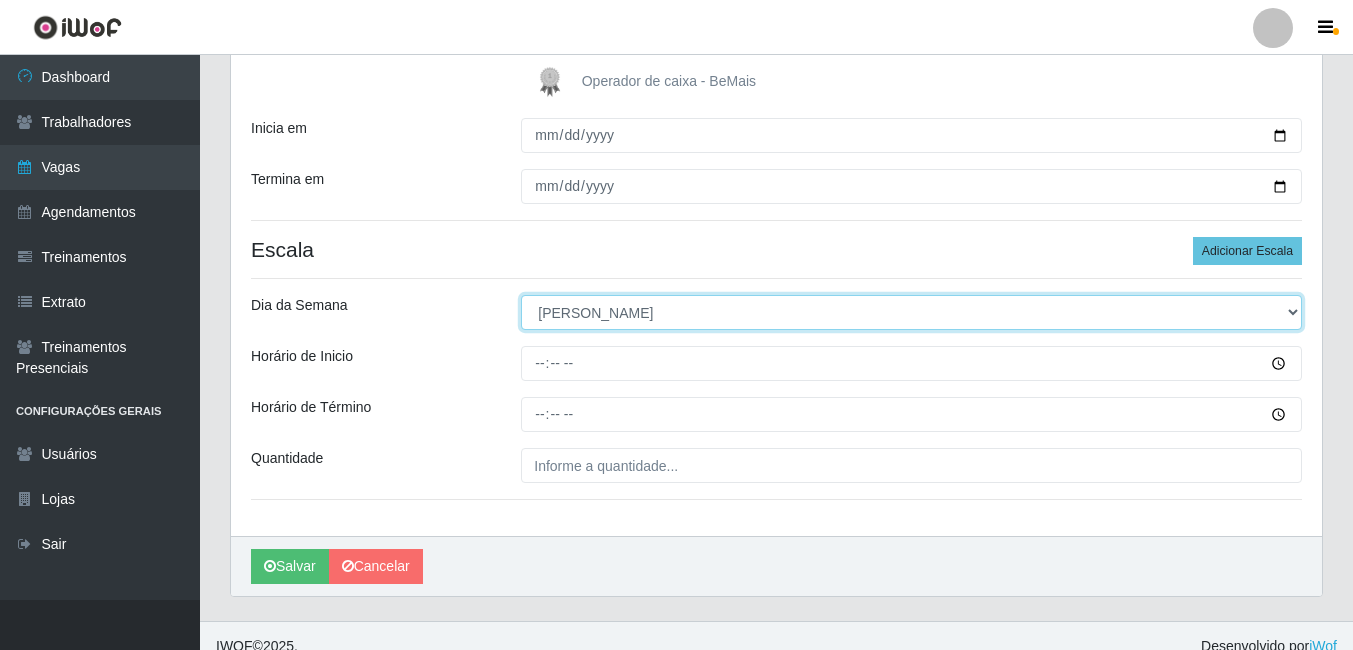 click on "[Selecione...] Segunda Terça Quarta Quinta Sexta Sábado Domingo" at bounding box center (911, 312) 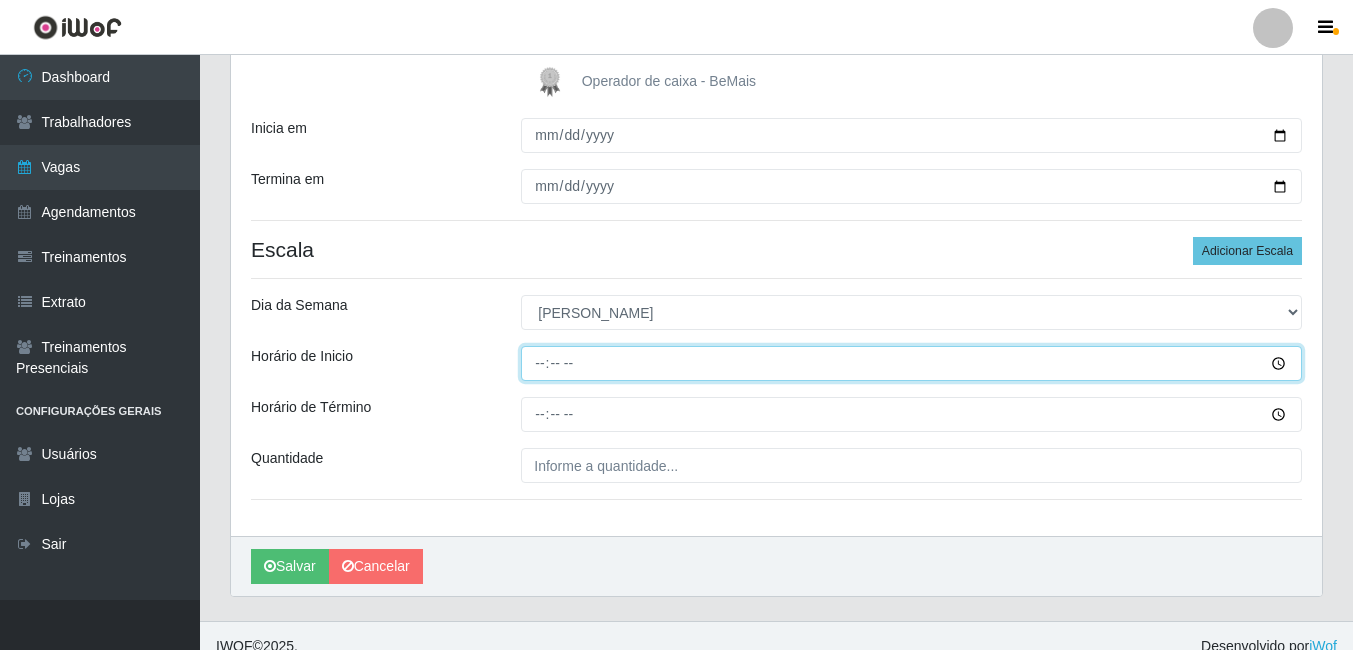 click on "Horário de Inicio" at bounding box center (911, 363) 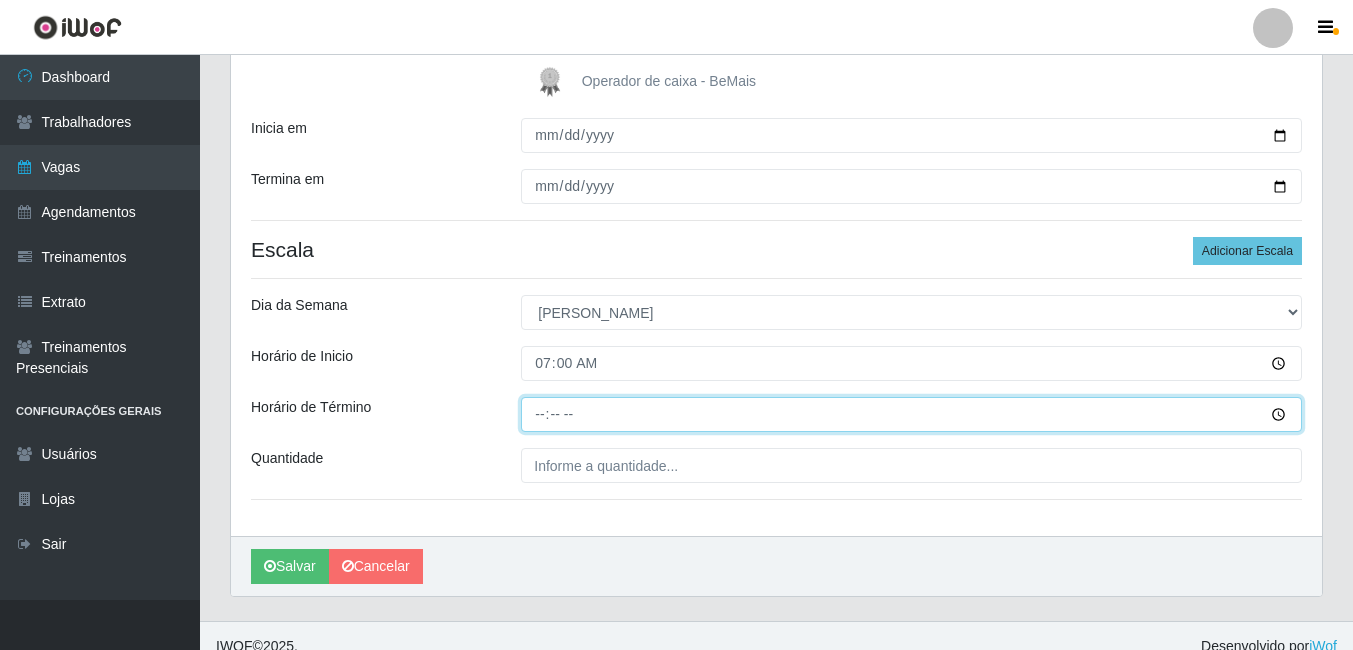 click on "Horário de Término" at bounding box center (911, 414) 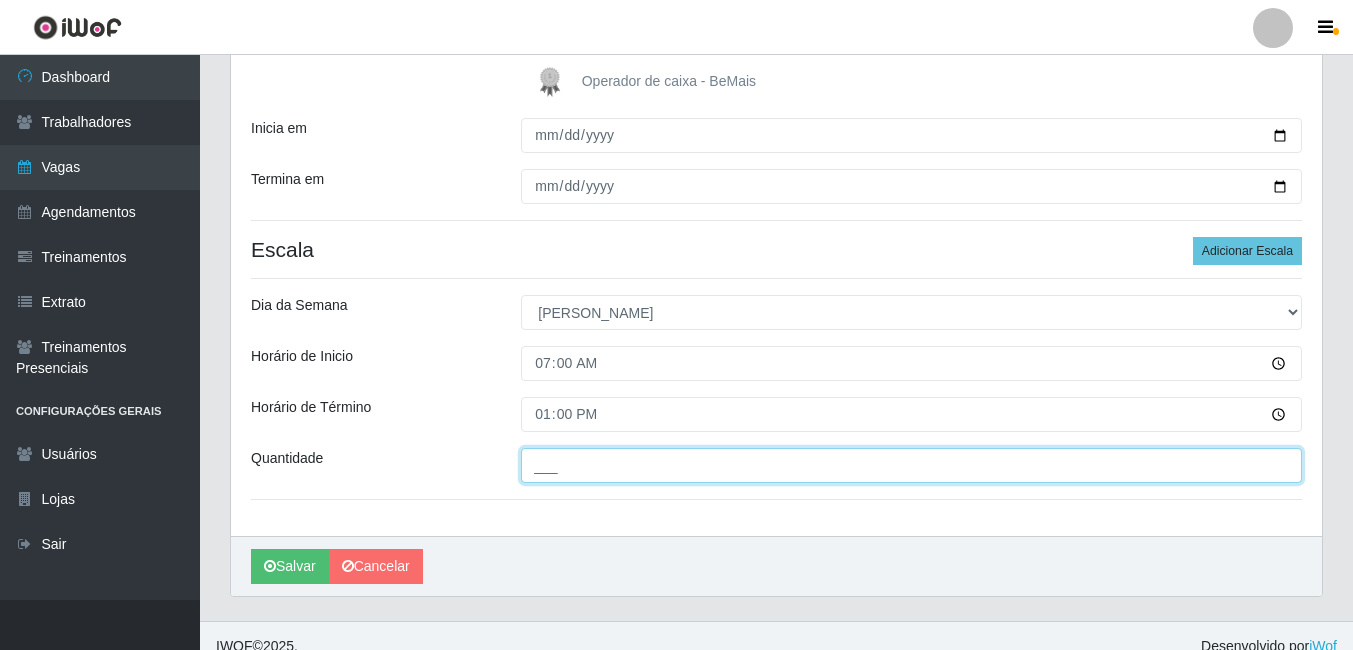 click on "___" at bounding box center [911, 465] 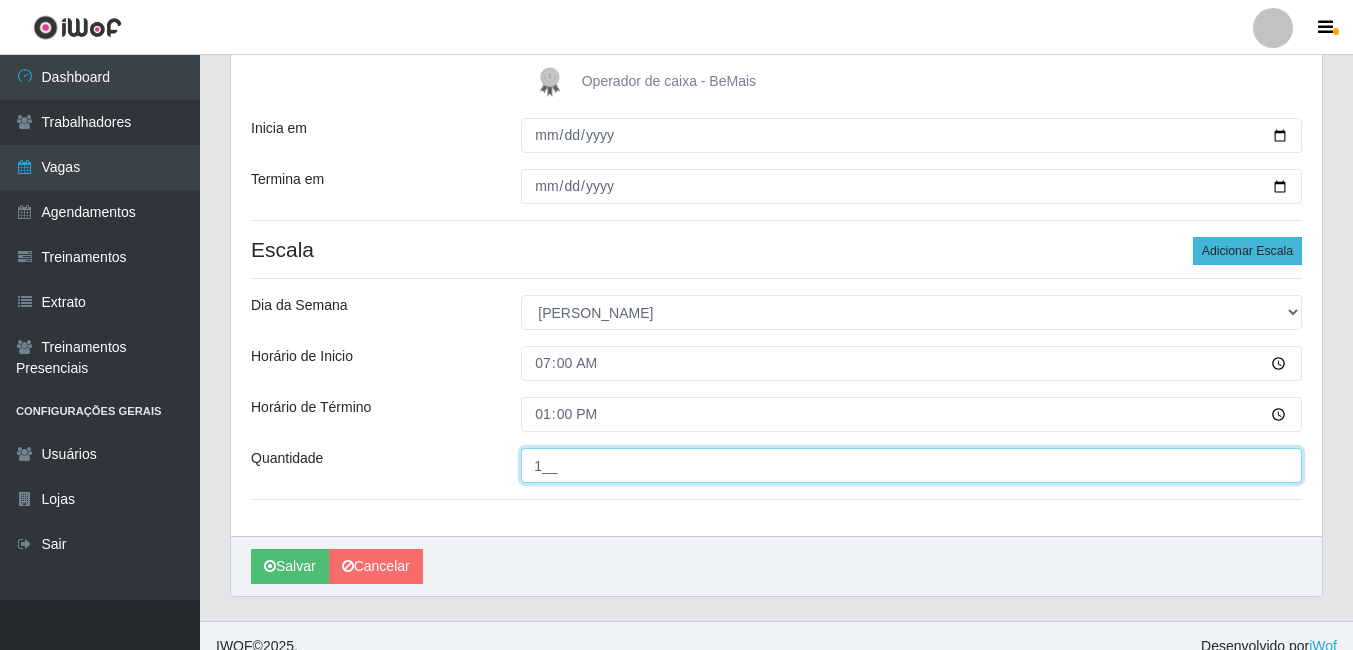 type on "1__" 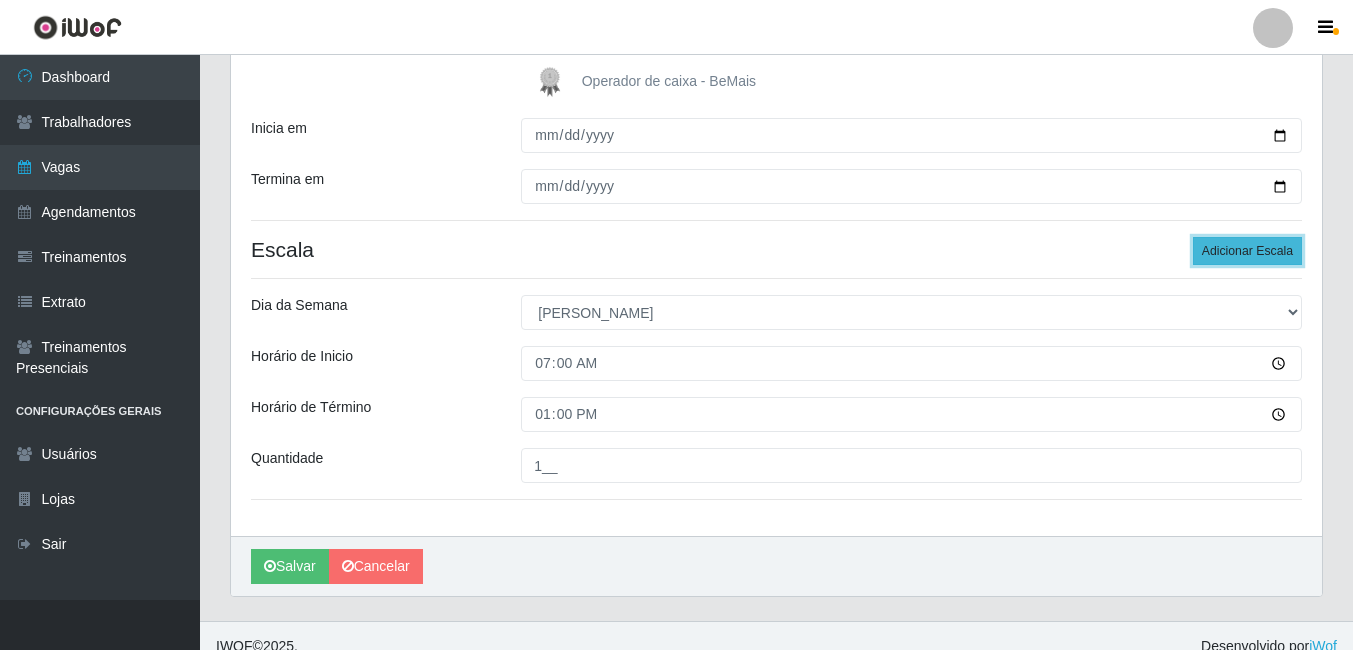click on "Adicionar Escala" at bounding box center (1247, 251) 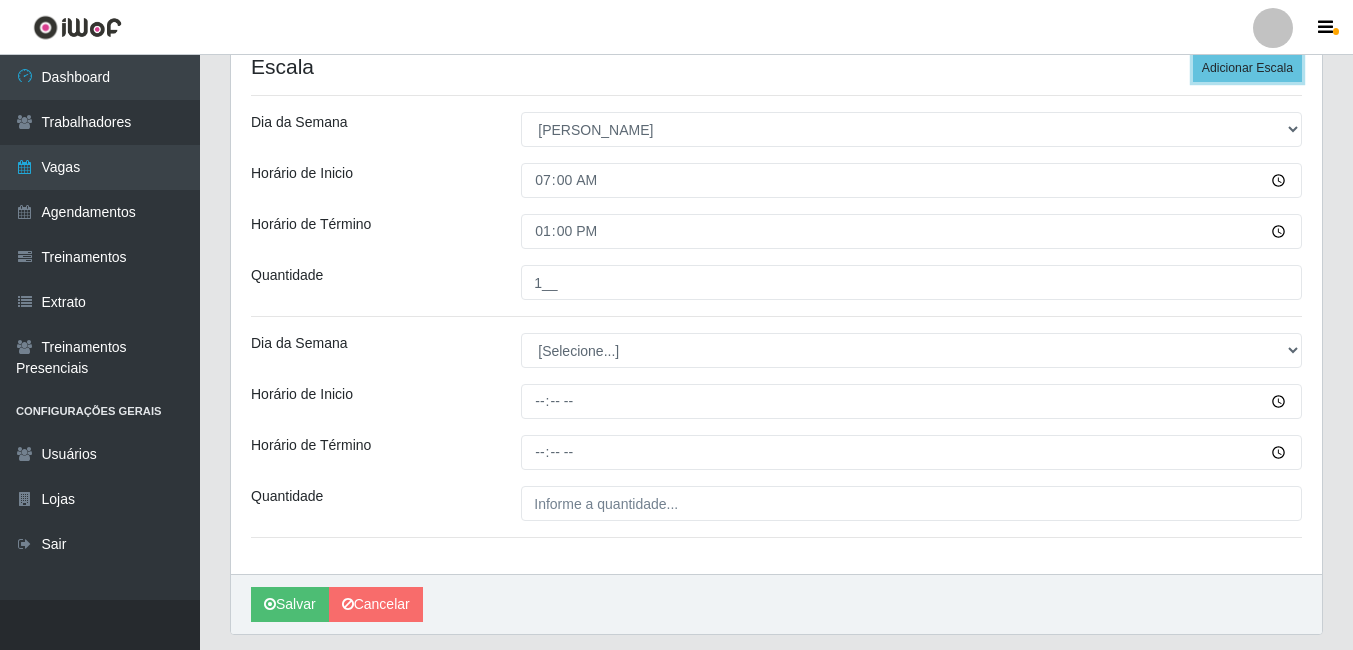 scroll, scrollTop: 534, scrollLeft: 0, axis: vertical 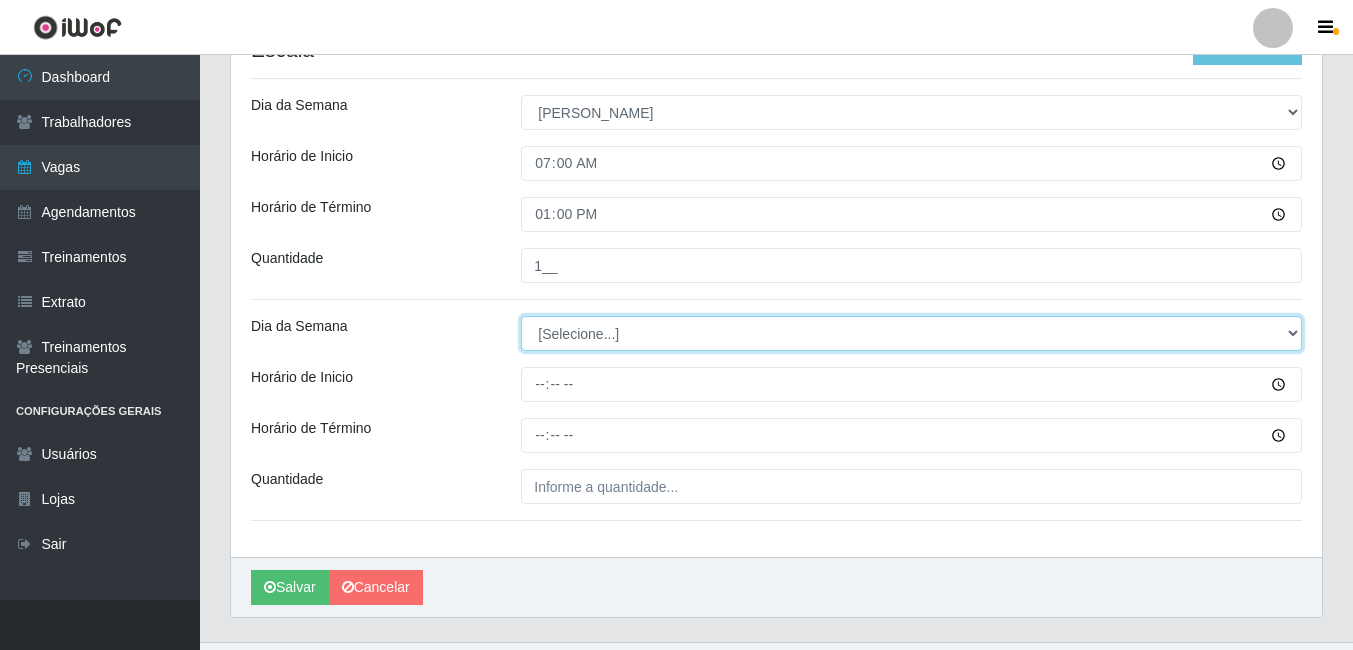 click on "[Selecione...] Segunda Terça Quarta Quinta Sexta Sábado Domingo" at bounding box center (911, 333) 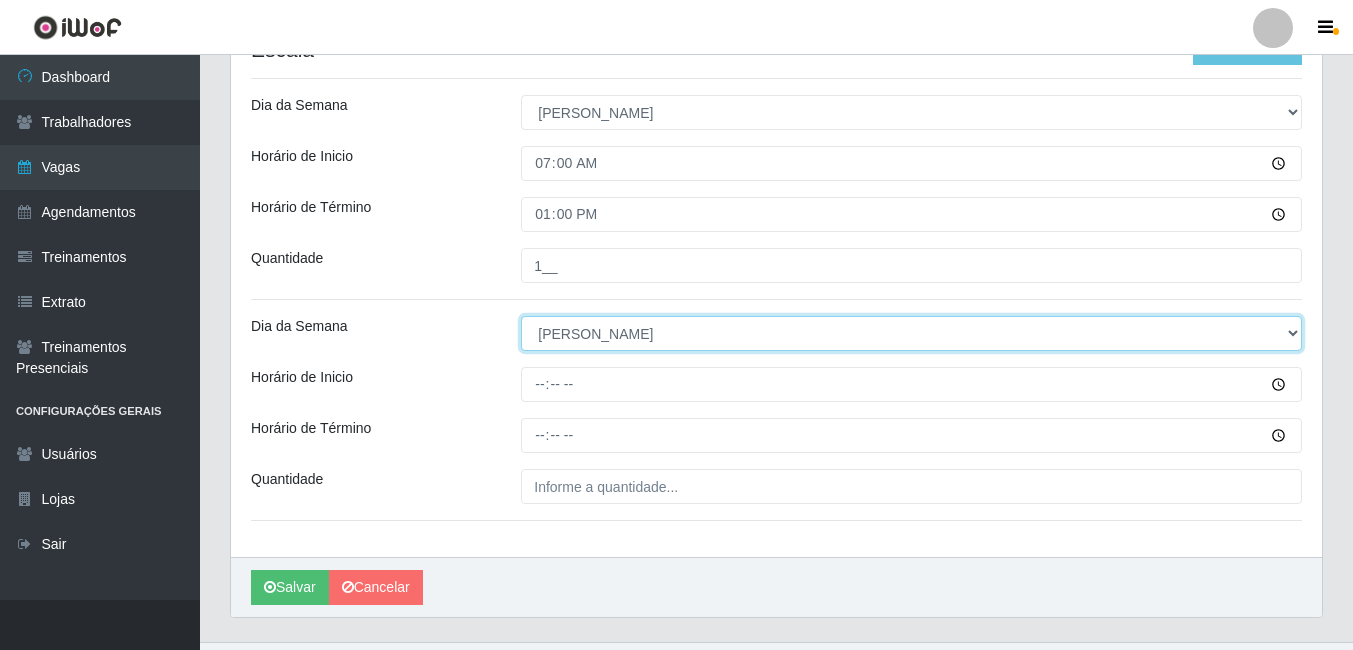 click on "[Selecione...] Segunda Terça Quarta Quinta Sexta Sábado Domingo" at bounding box center (911, 333) 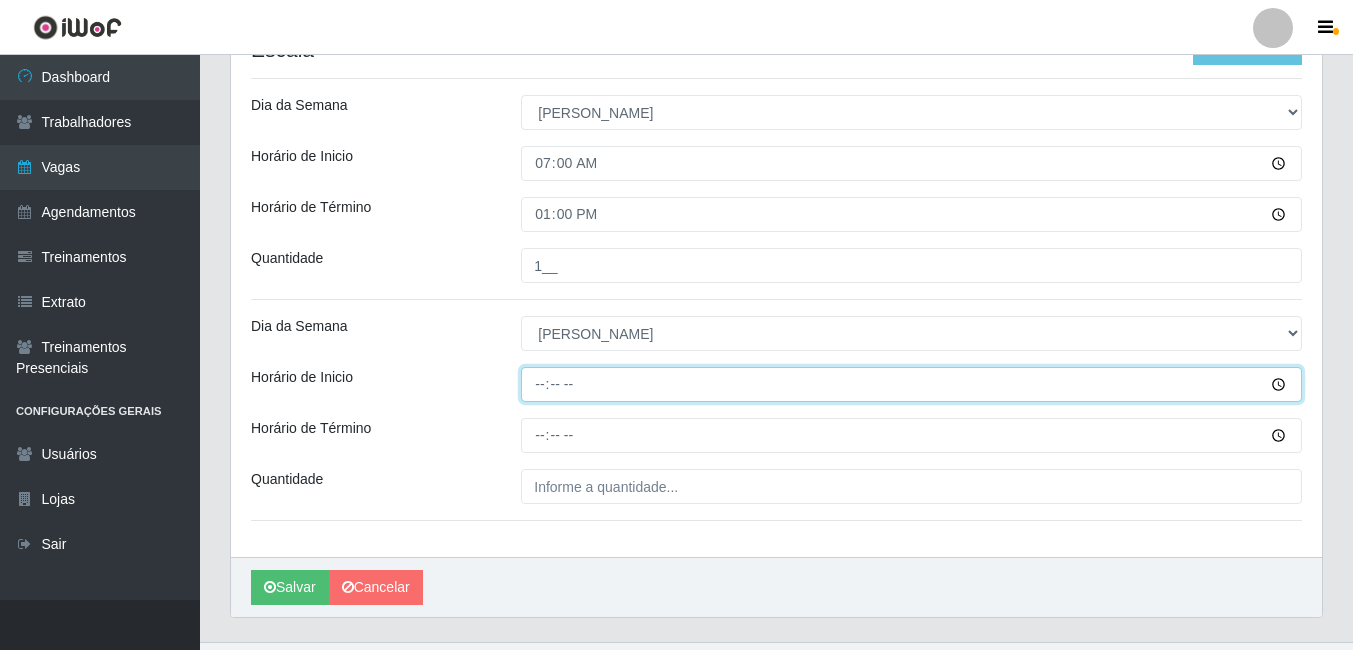 click on "Horário de Inicio" at bounding box center [911, 384] 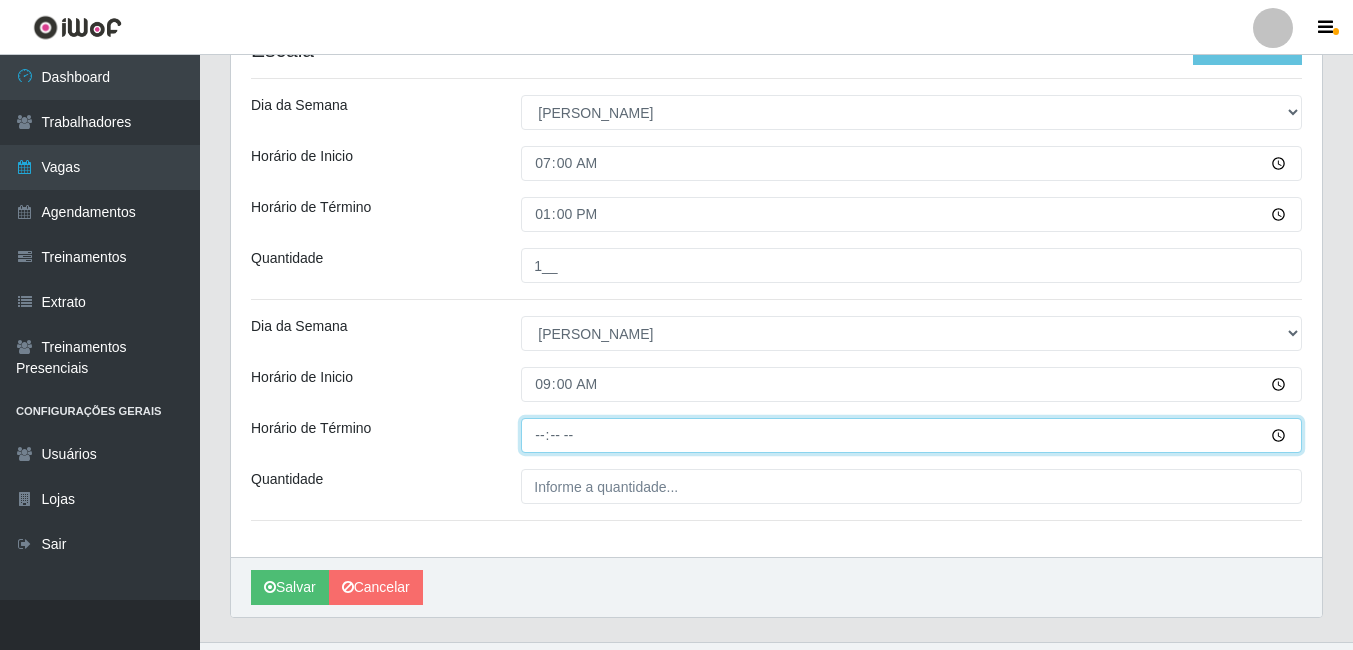 click on "Horário de Término" at bounding box center (911, 435) 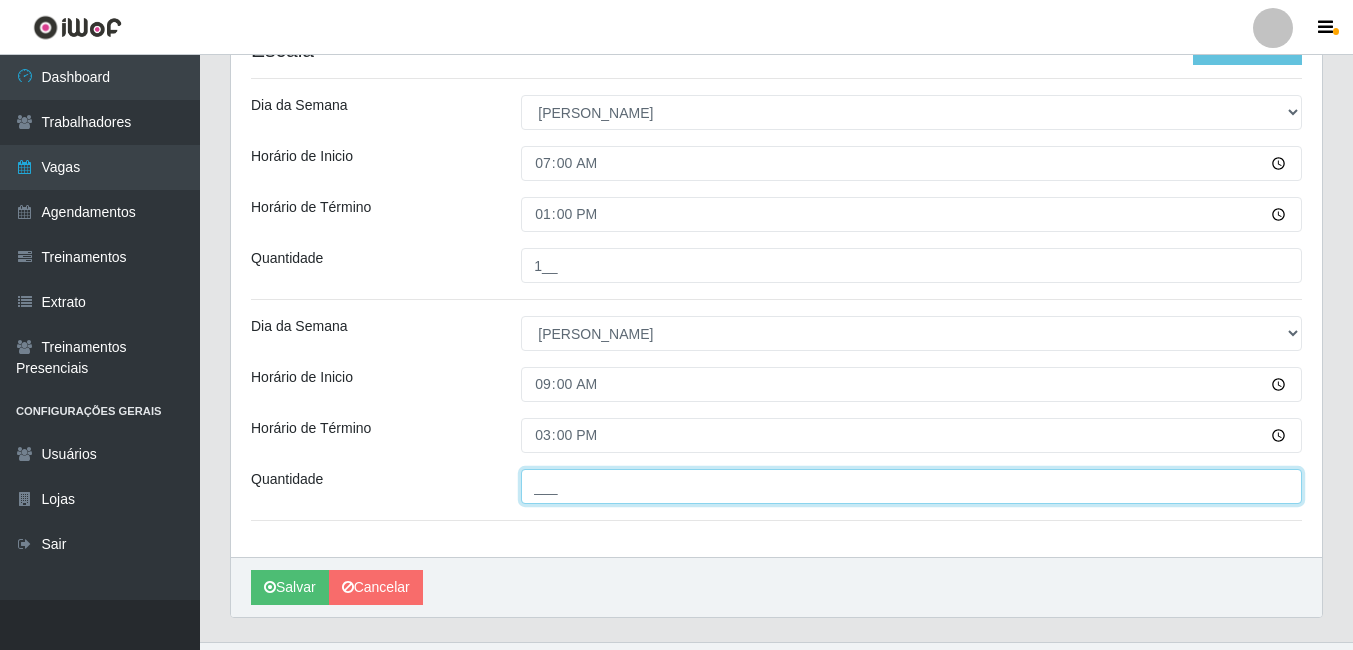 click on "___" at bounding box center [911, 486] 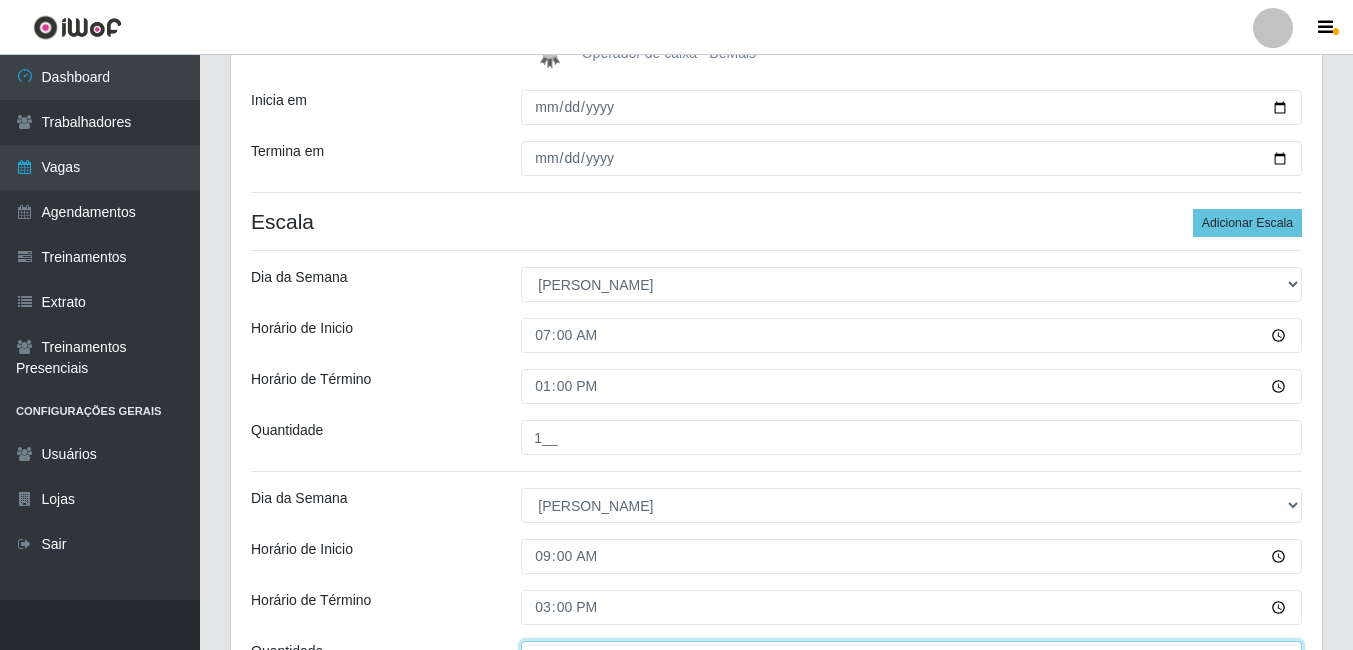 scroll, scrollTop: 534, scrollLeft: 0, axis: vertical 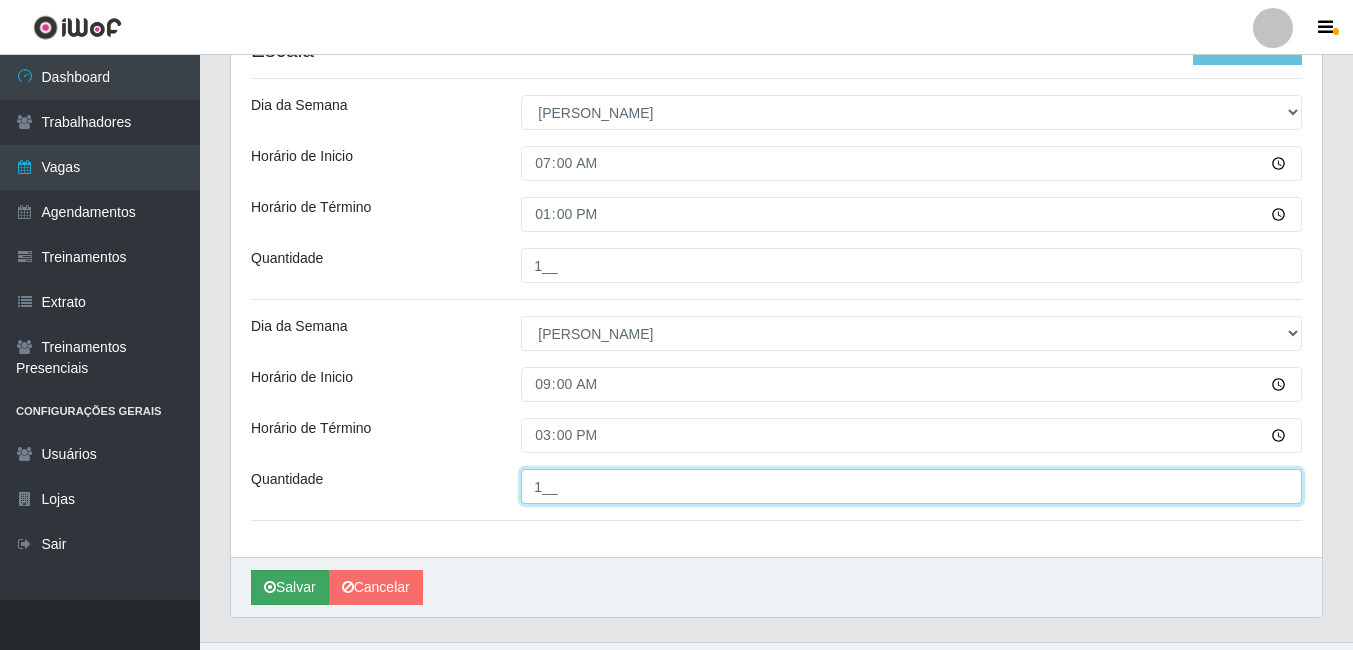 type on "1__" 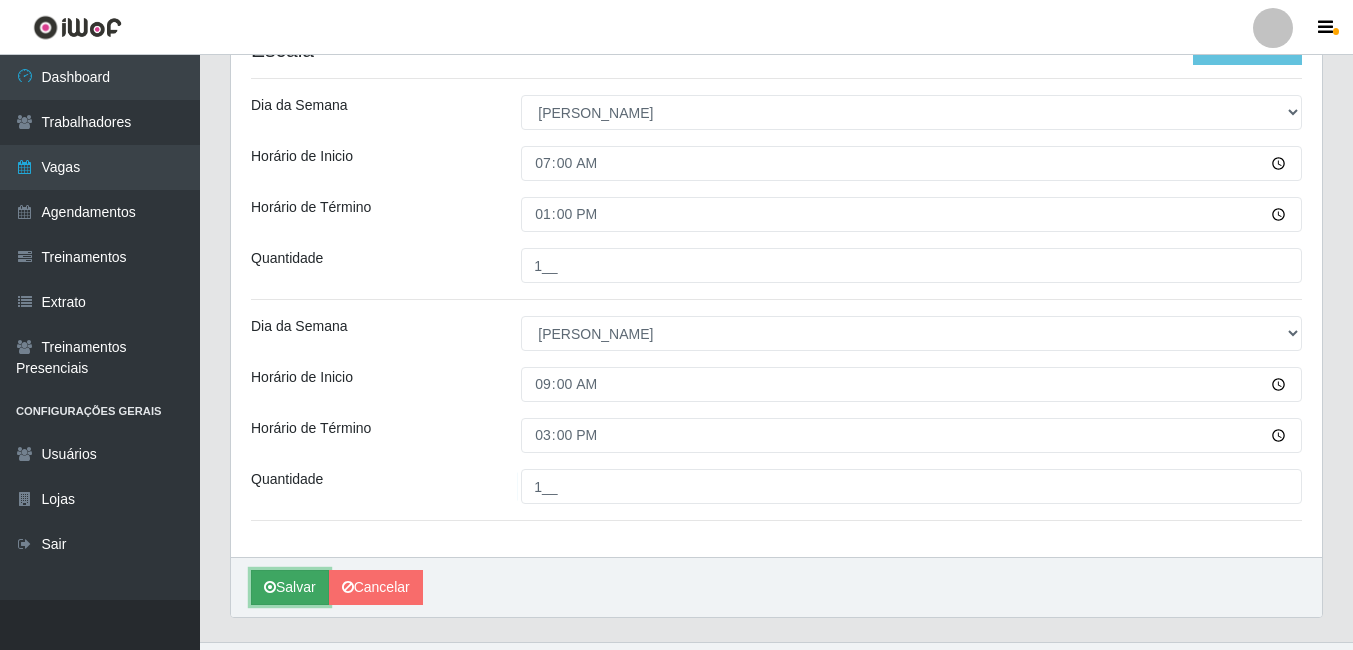 click on "Salvar" at bounding box center [290, 587] 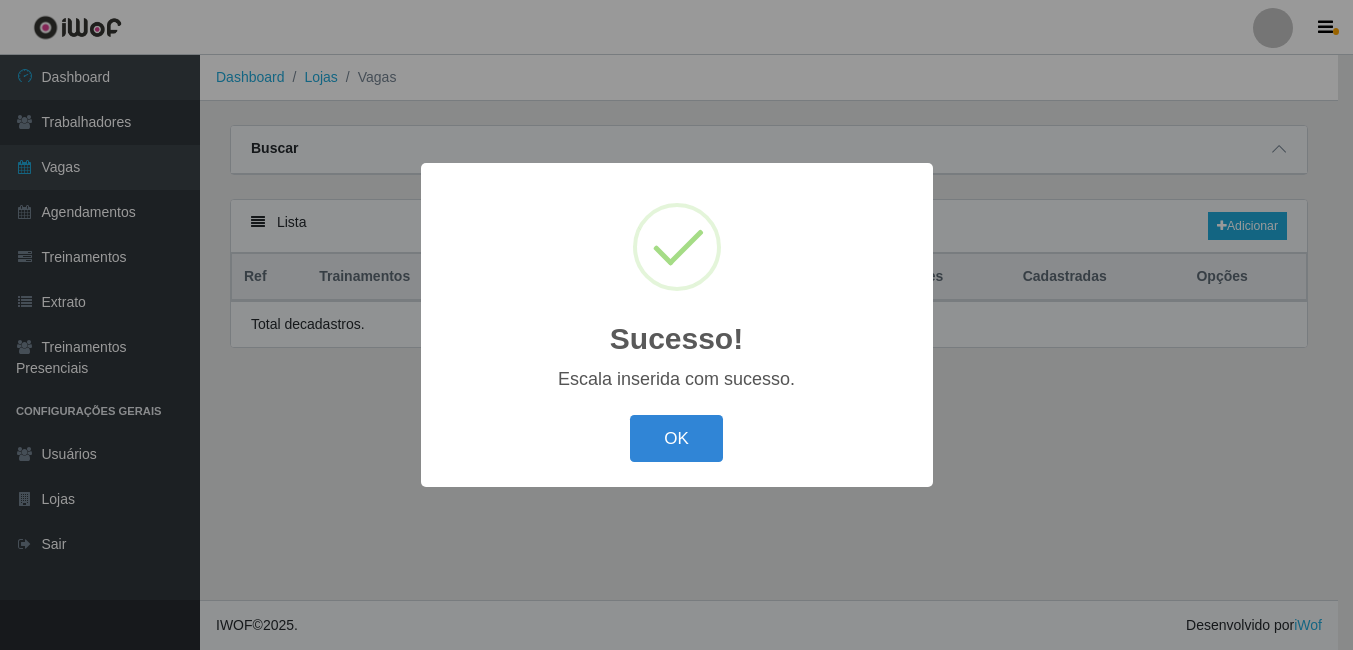 scroll, scrollTop: 0, scrollLeft: 0, axis: both 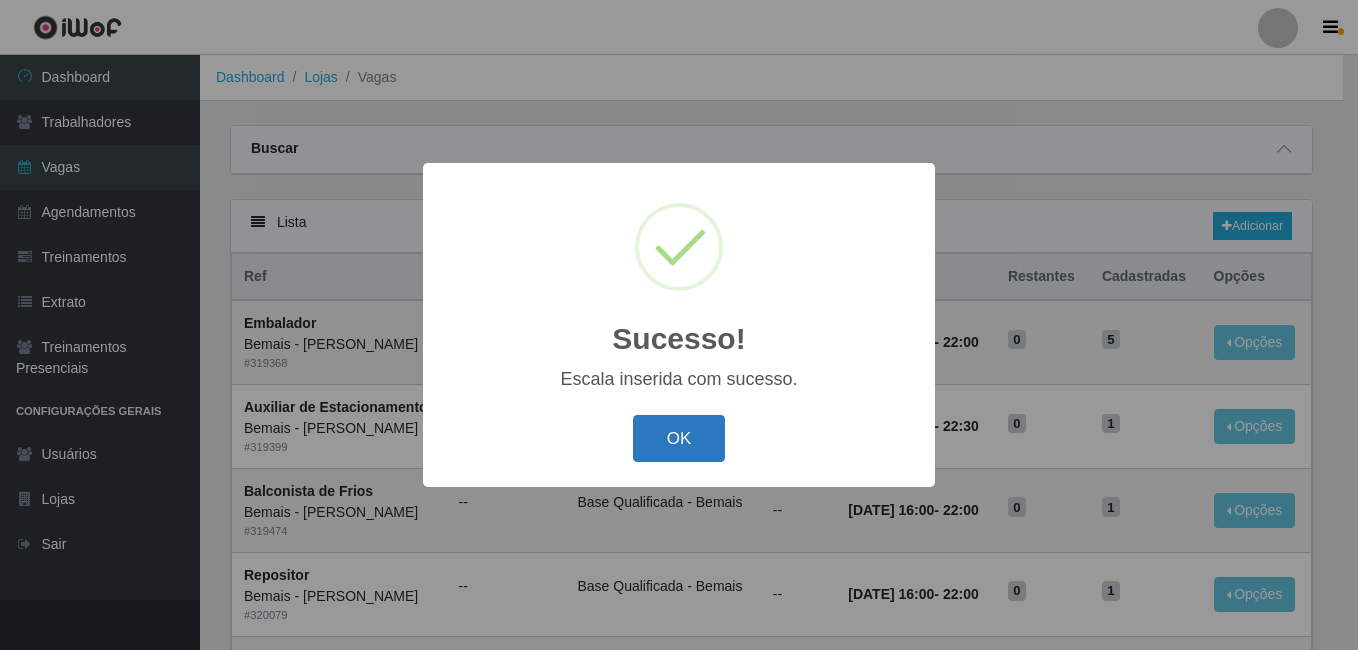 click on "OK" at bounding box center (679, 438) 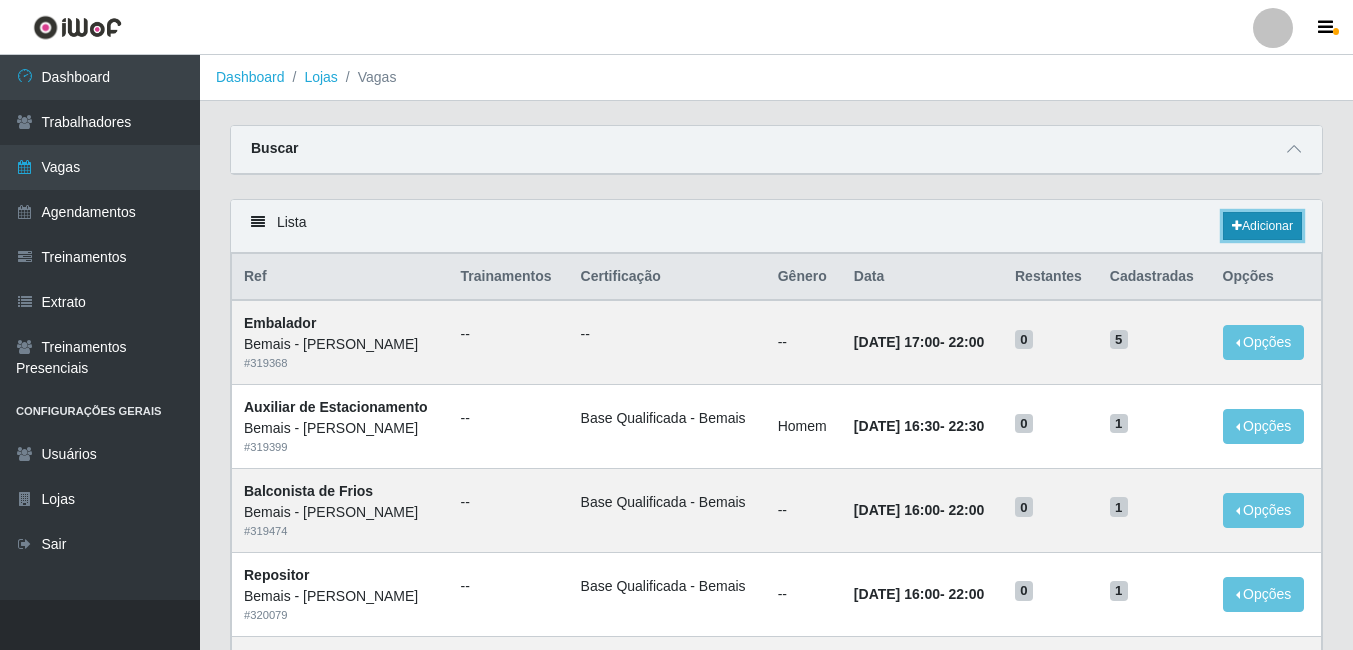 click at bounding box center [1237, 226] 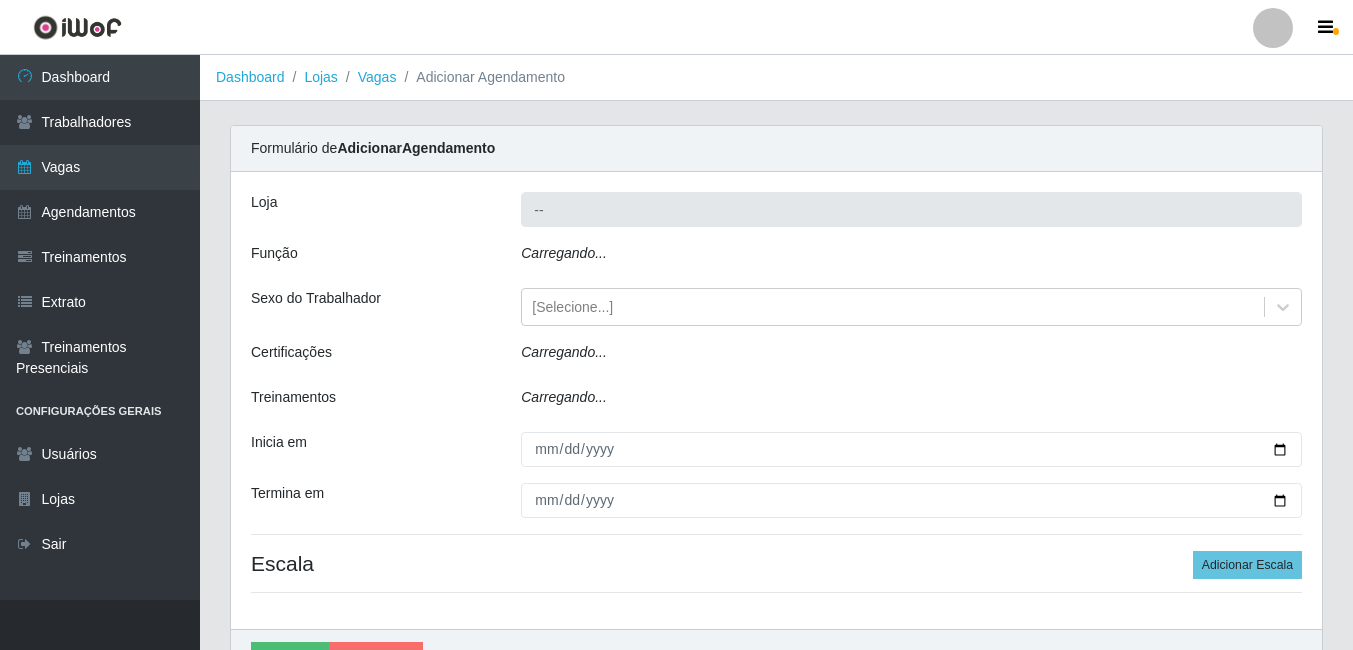 type on "Bemais - [PERSON_NAME]" 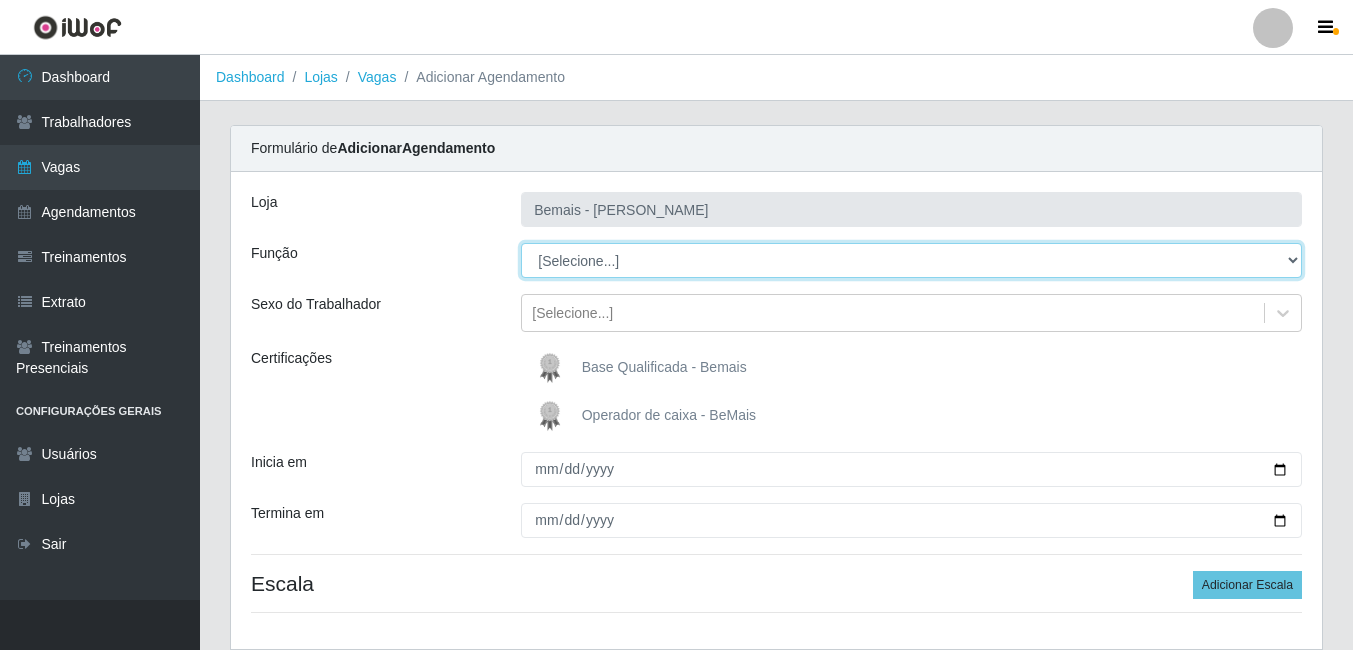 click on "[Selecione...] ASG ASG + ASG ++ Auxiliar de Depósito  Auxiliar de Depósito + Auxiliar de Depósito ++ Auxiliar de Estacionamento Auxiliar de Estacionamento + Auxiliar de Estacionamento ++ Auxiliar de Sushiman Auxiliar de Sushiman+ Auxiliar de Sushiman++ Balconista de Açougue  Balconista de Açougue + Balconista de Açougue ++ Balconista de Frios Balconista de Frios + Balconista de Frios ++ Balconista de Padaria  Balconista de Padaria + Balconista de Padaria ++ Embalador Embalador + Embalador ++ Operador de Caixa Operador de Caixa + Operador de Caixa ++ Repositor  Repositor + Repositor ++ Repositor de Hortifruti Repositor de Hortifruti + Repositor de Hortifruti ++" at bounding box center (911, 260) 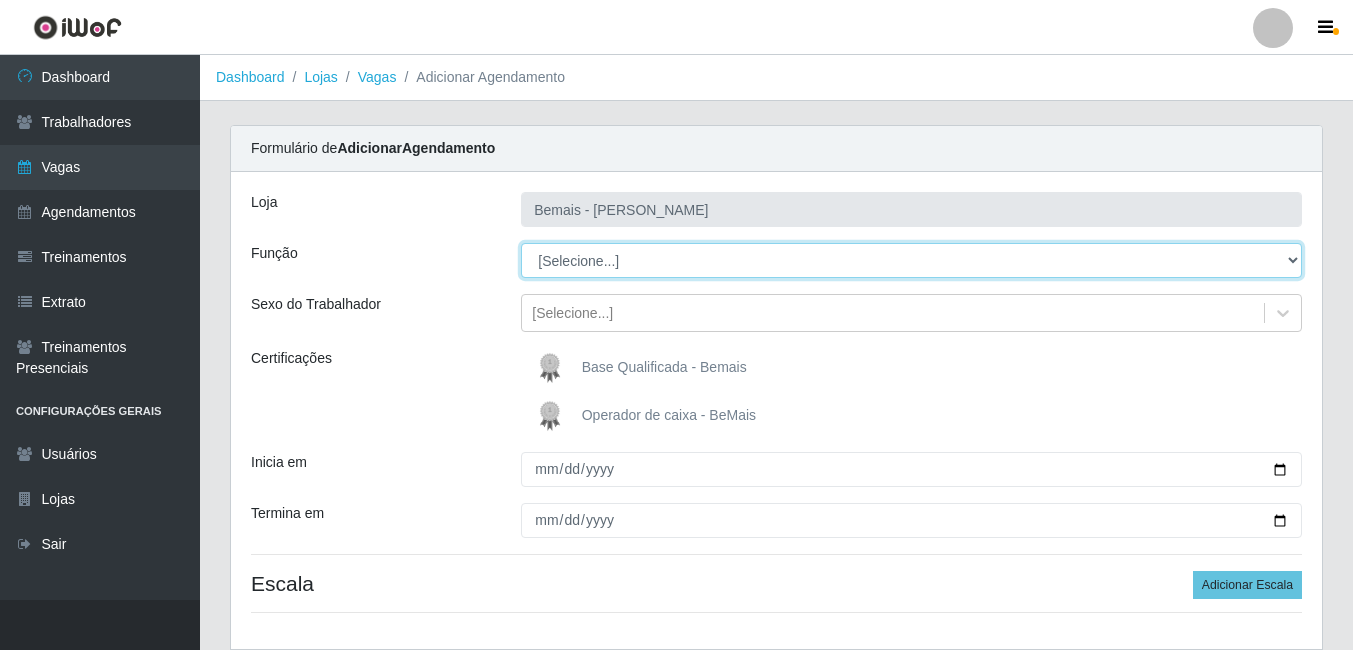 select on "16" 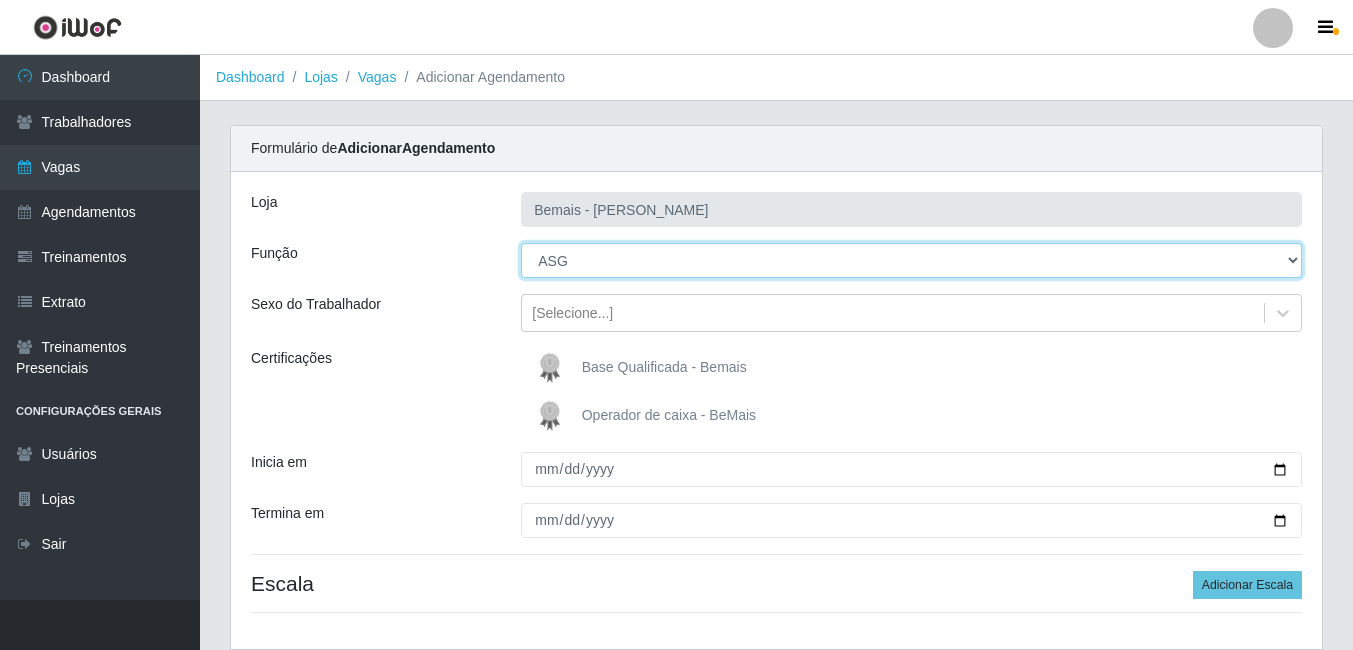 click on "[Selecione...] ASG ASG + ASG ++ Auxiliar de Depósito  Auxiliar de Depósito + Auxiliar de Depósito ++ Auxiliar de Estacionamento Auxiliar de Estacionamento + Auxiliar de Estacionamento ++ Auxiliar de Sushiman Auxiliar de Sushiman+ Auxiliar de Sushiman++ Balconista de Açougue  Balconista de Açougue + Balconista de Açougue ++ Balconista de Frios Balconista de Frios + Balconista de Frios ++ Balconista de Padaria  Balconista de Padaria + Balconista de Padaria ++ Embalador Embalador + Embalador ++ Operador de Caixa Operador de Caixa + Operador de Caixa ++ Repositor  Repositor + Repositor ++ Repositor de Hortifruti Repositor de Hortifruti + Repositor de Hortifruti ++" at bounding box center (911, 260) 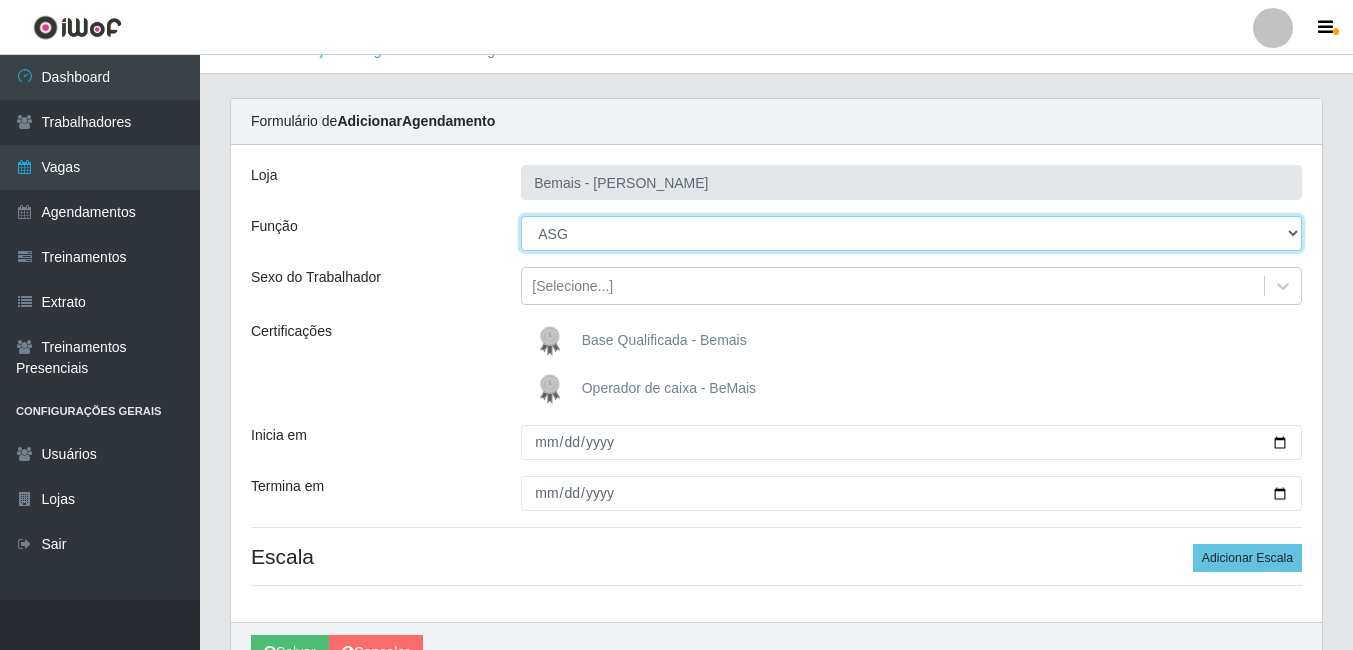 scroll, scrollTop: 100, scrollLeft: 0, axis: vertical 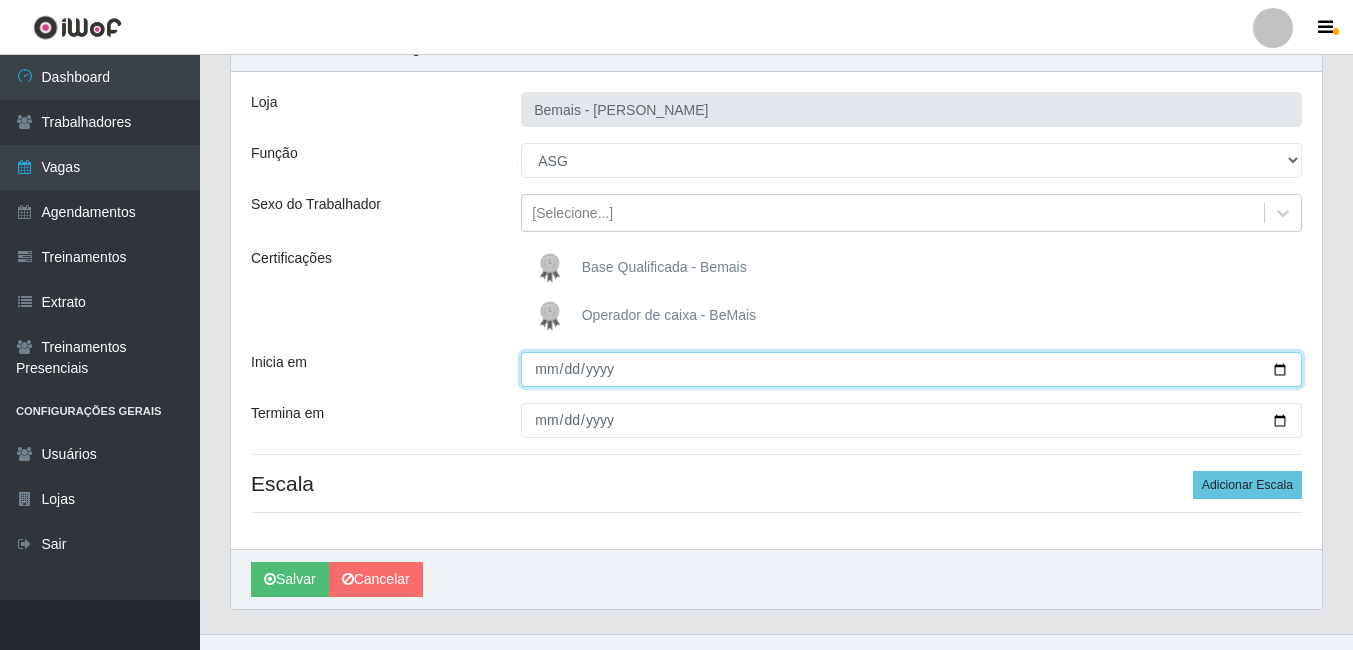 click on "Inicia em" at bounding box center [911, 369] 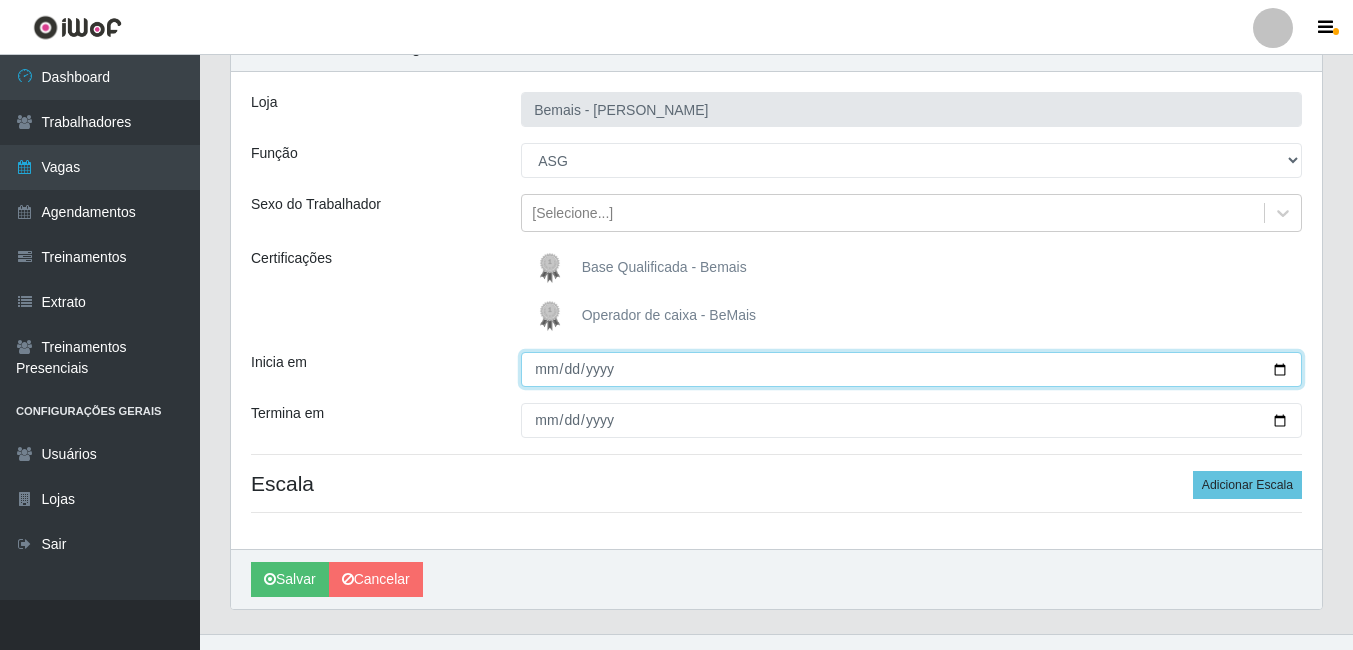 type on "[DATE]" 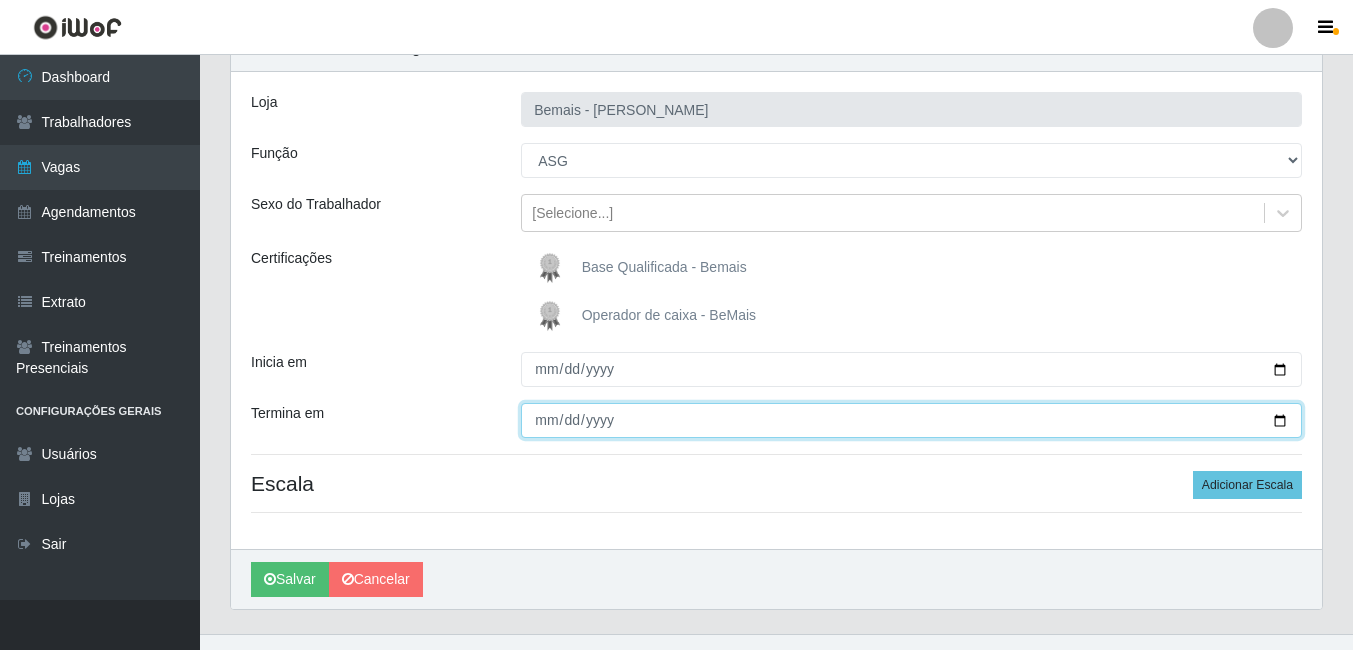 click on "Termina em" at bounding box center [911, 420] 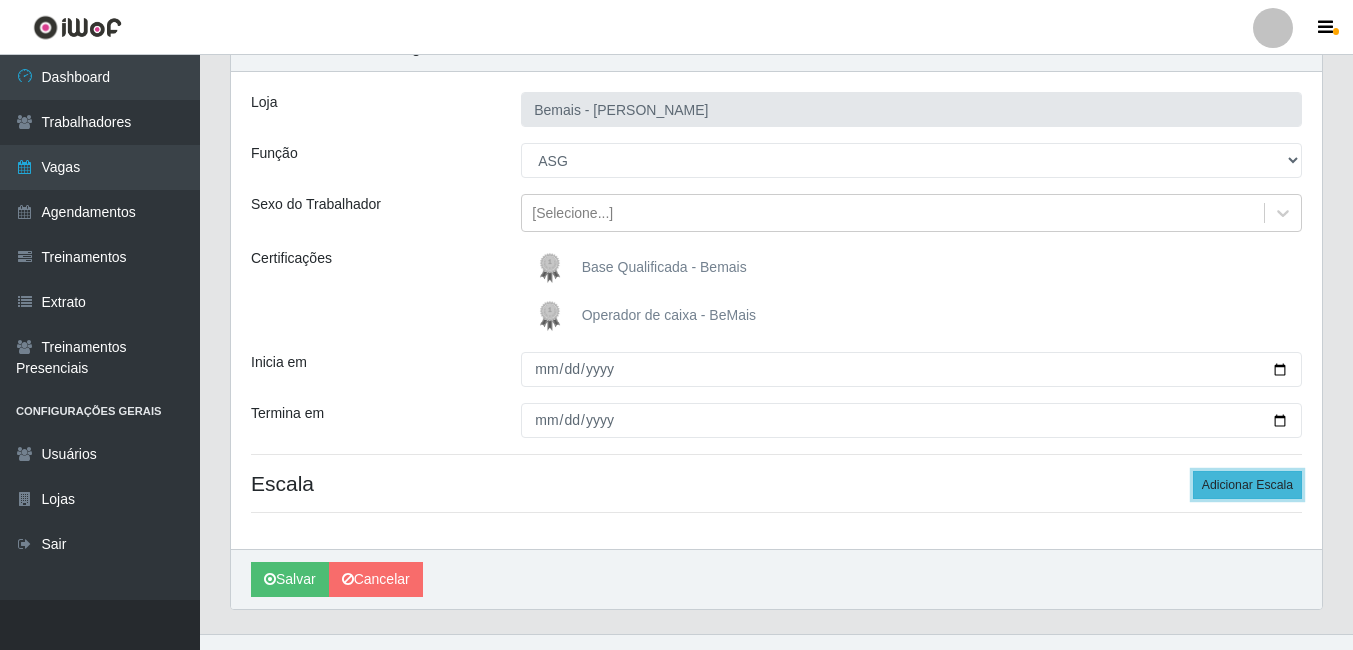 click on "Adicionar Escala" at bounding box center [1247, 485] 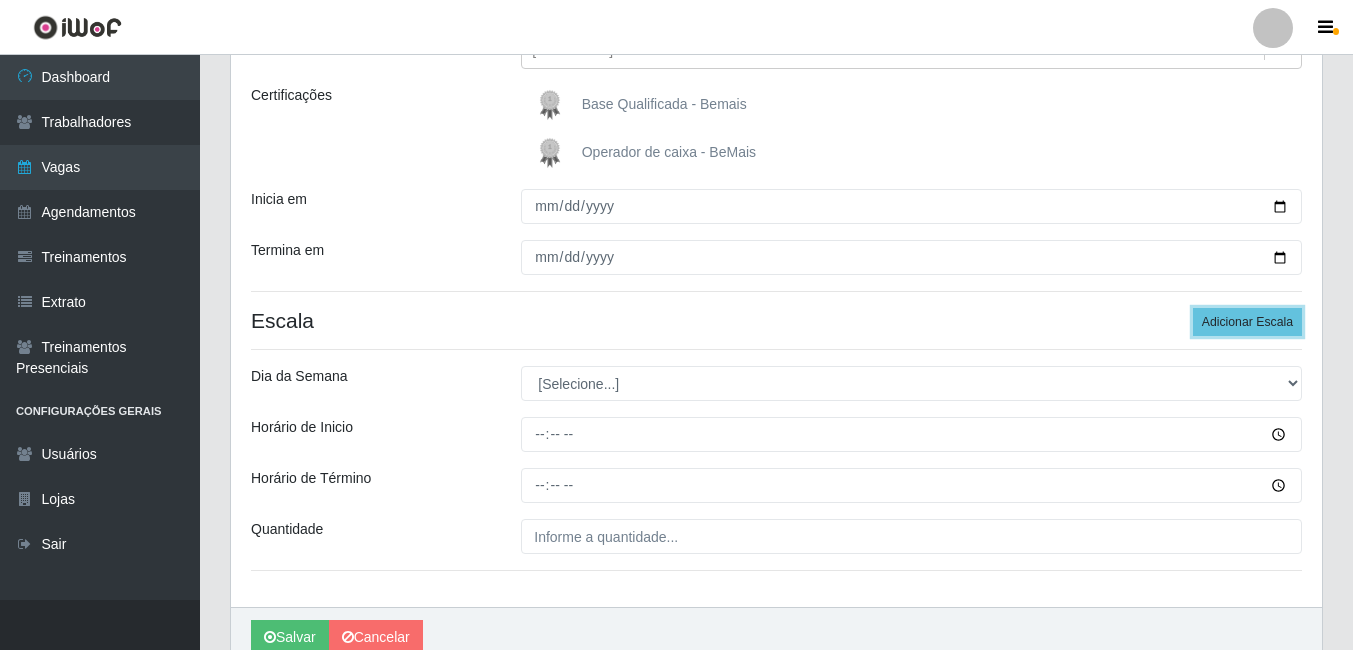 scroll, scrollTop: 300, scrollLeft: 0, axis: vertical 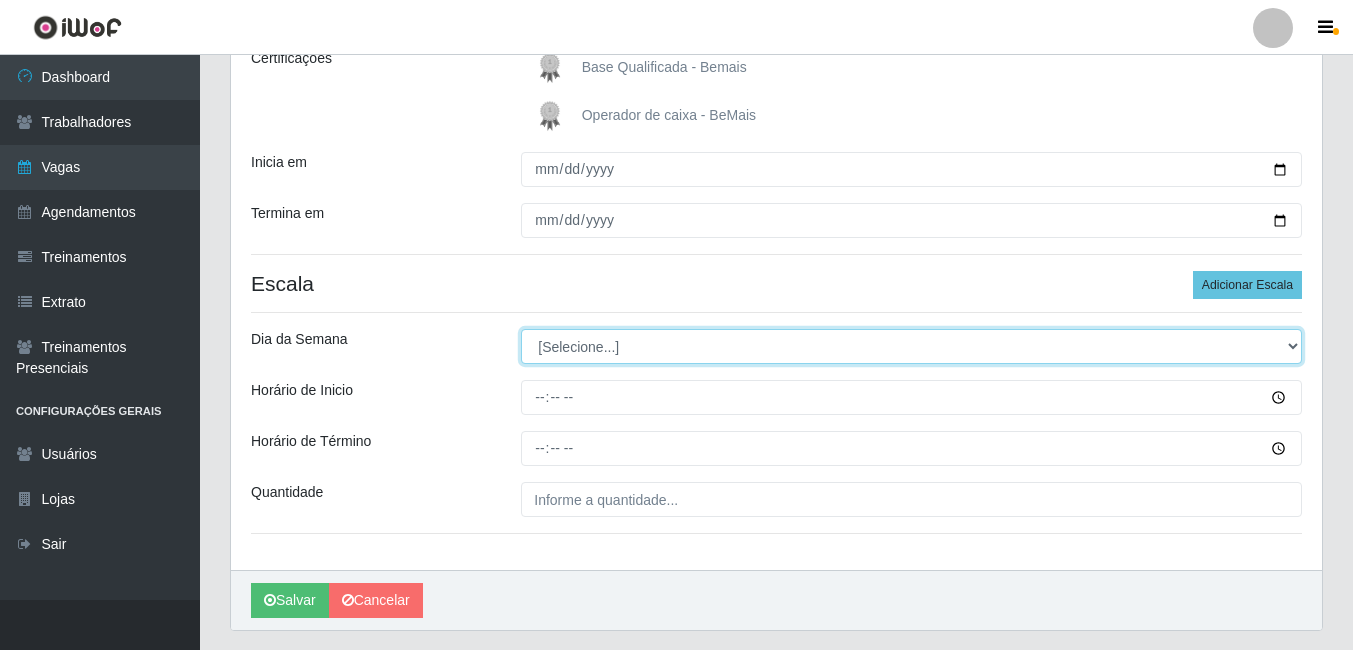 click on "[Selecione...] Segunda Terça Quarta Quinta Sexta Sábado Domingo" at bounding box center [911, 346] 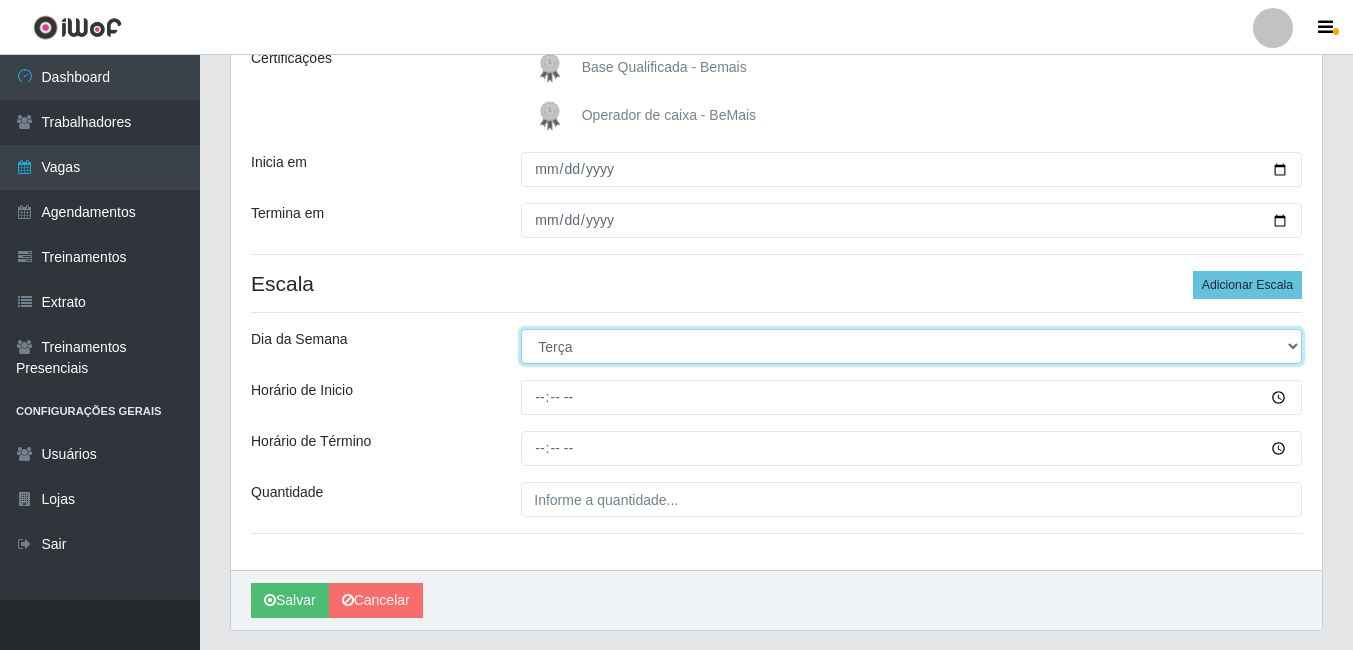 click on "[Selecione...] Segunda Terça Quarta Quinta Sexta Sábado Domingo" at bounding box center (911, 346) 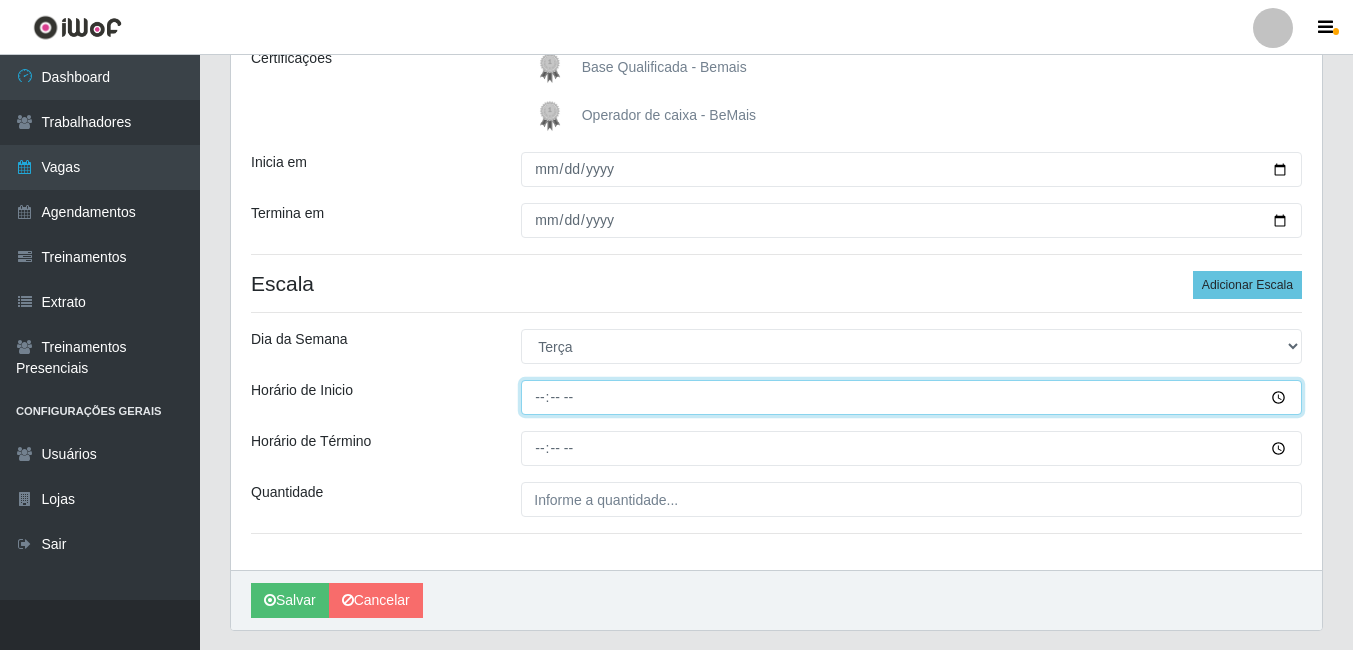 click on "Horário de Inicio" at bounding box center [911, 397] 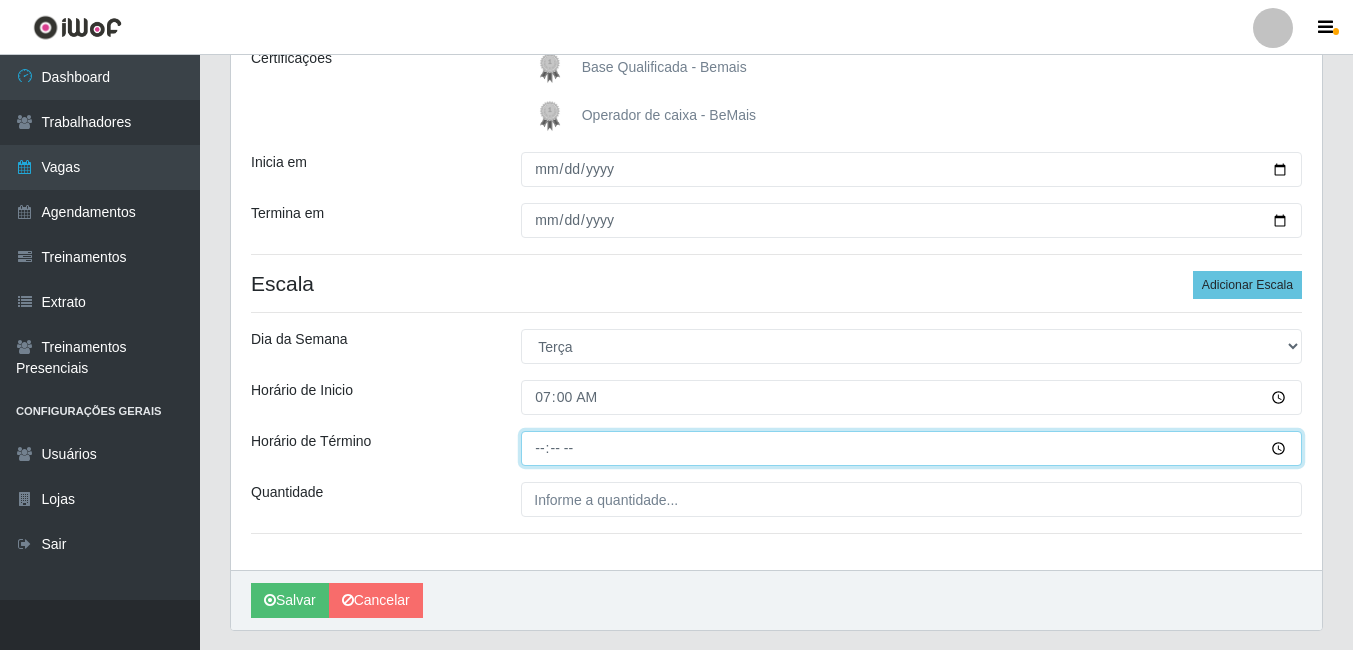 click on "Horário de Término" at bounding box center (911, 448) 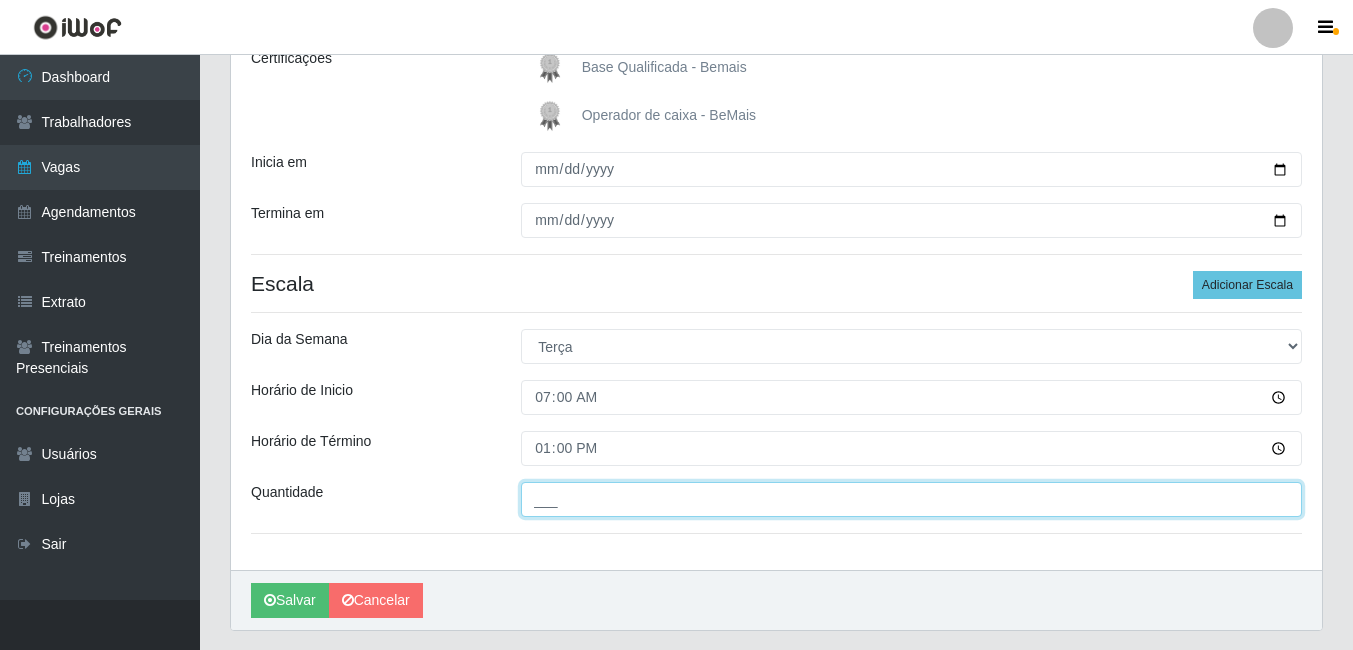 click on "___" at bounding box center [911, 499] 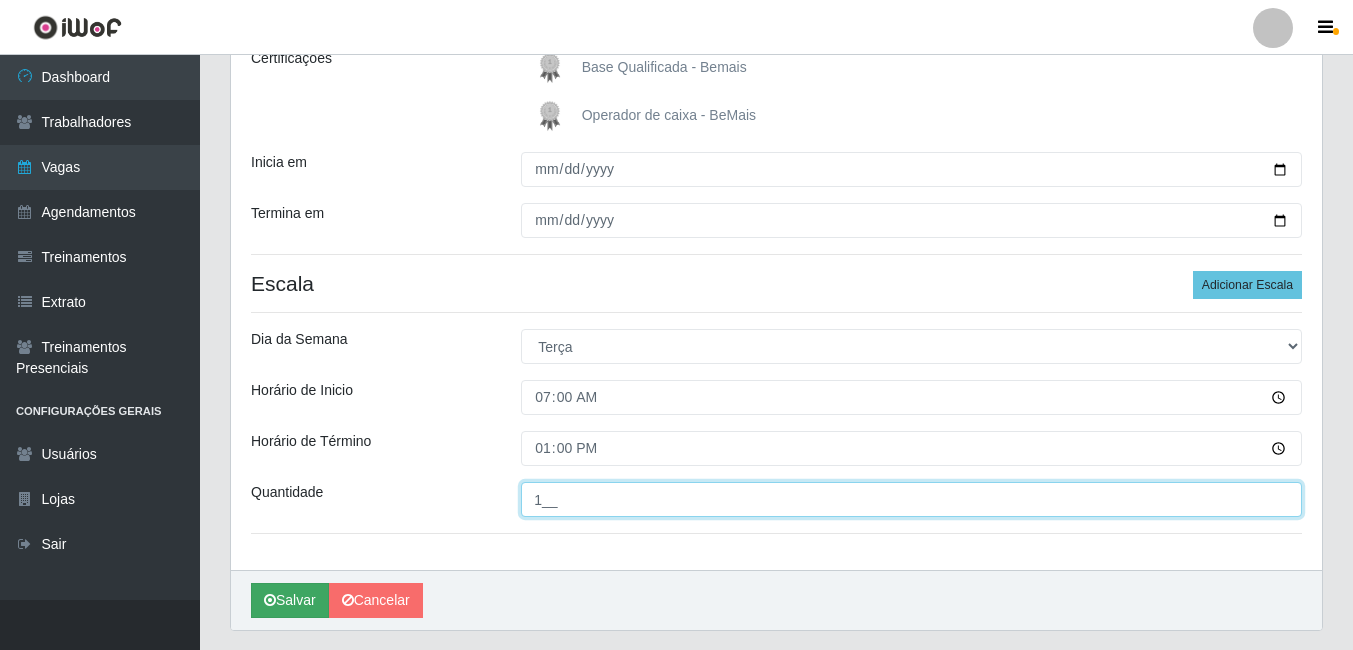 type on "1__" 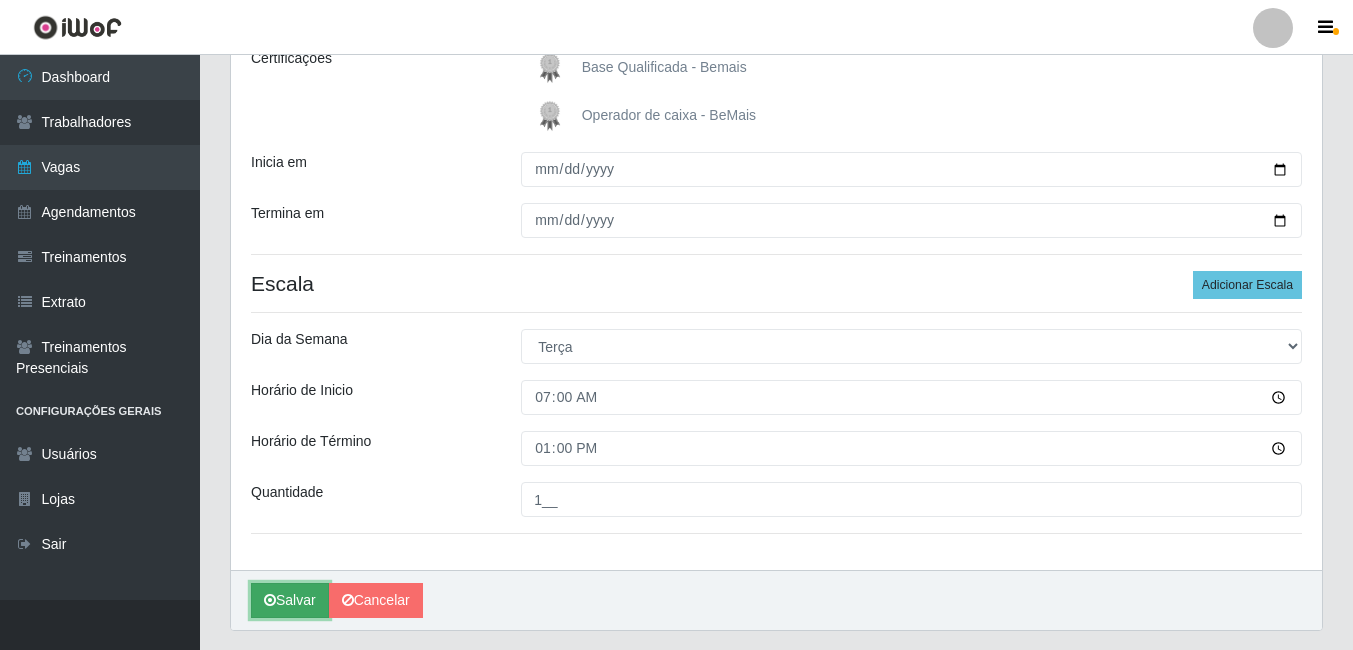 click at bounding box center (270, 600) 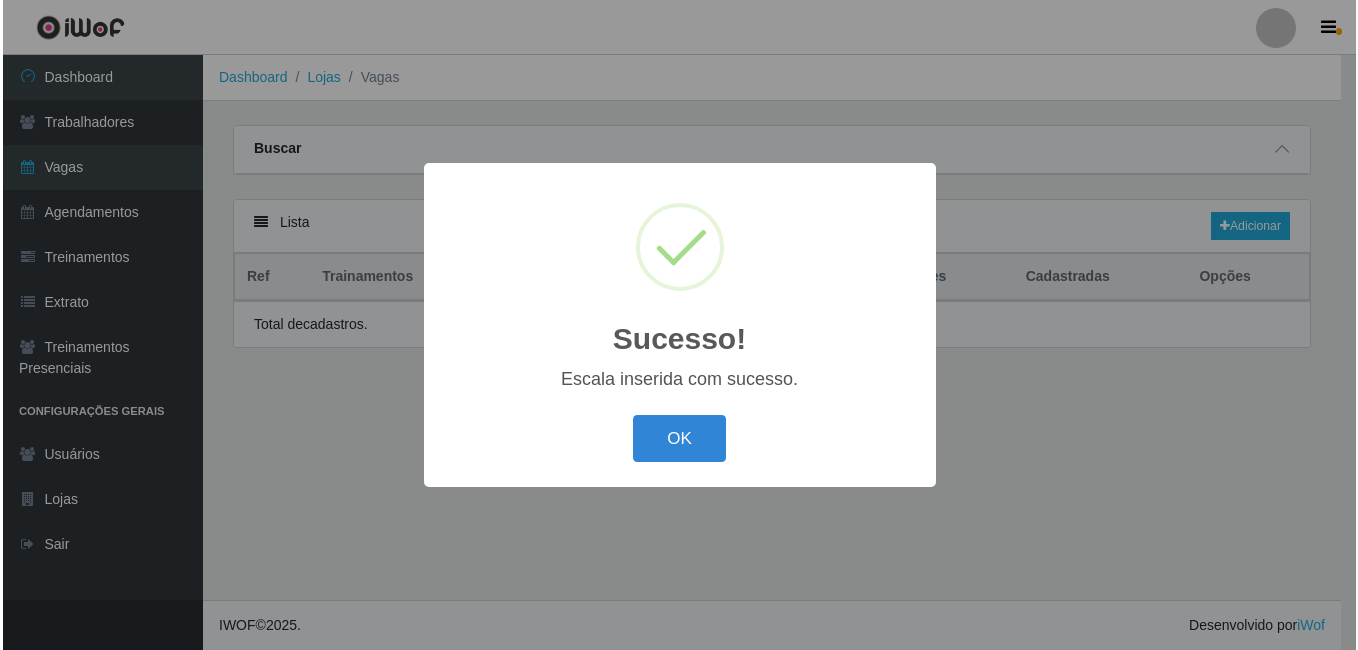 scroll, scrollTop: 0, scrollLeft: 0, axis: both 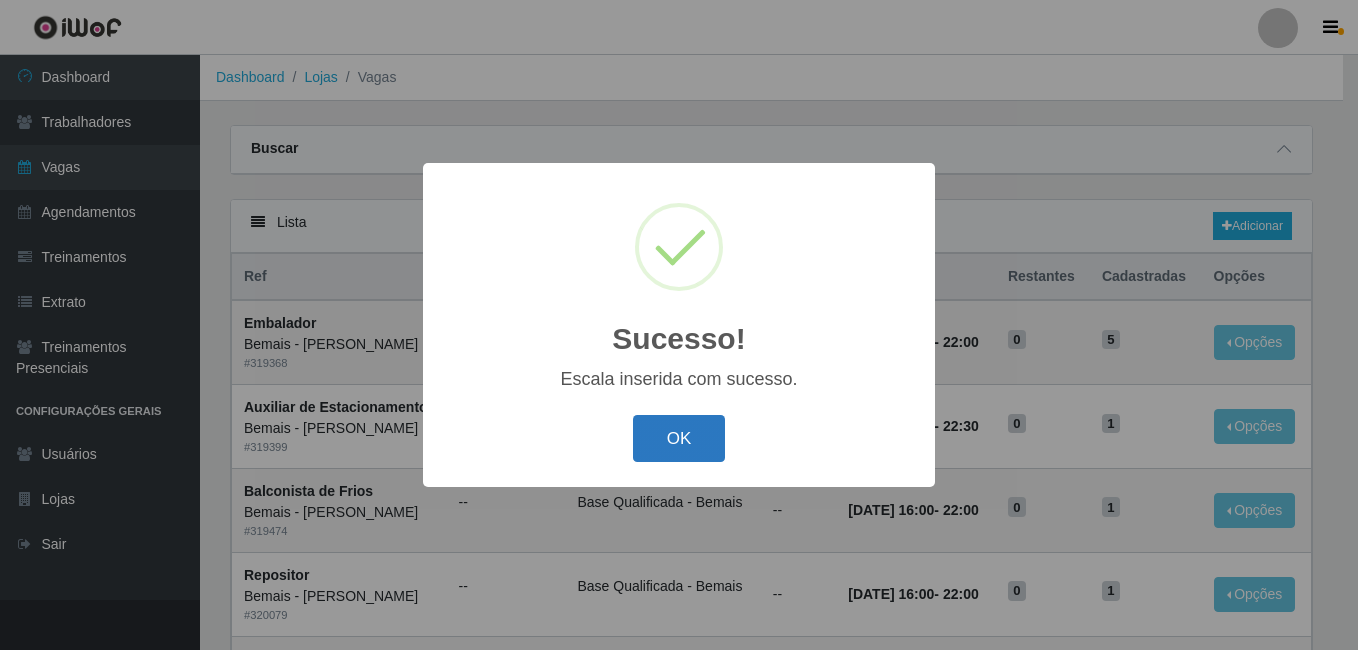click on "OK" at bounding box center [679, 438] 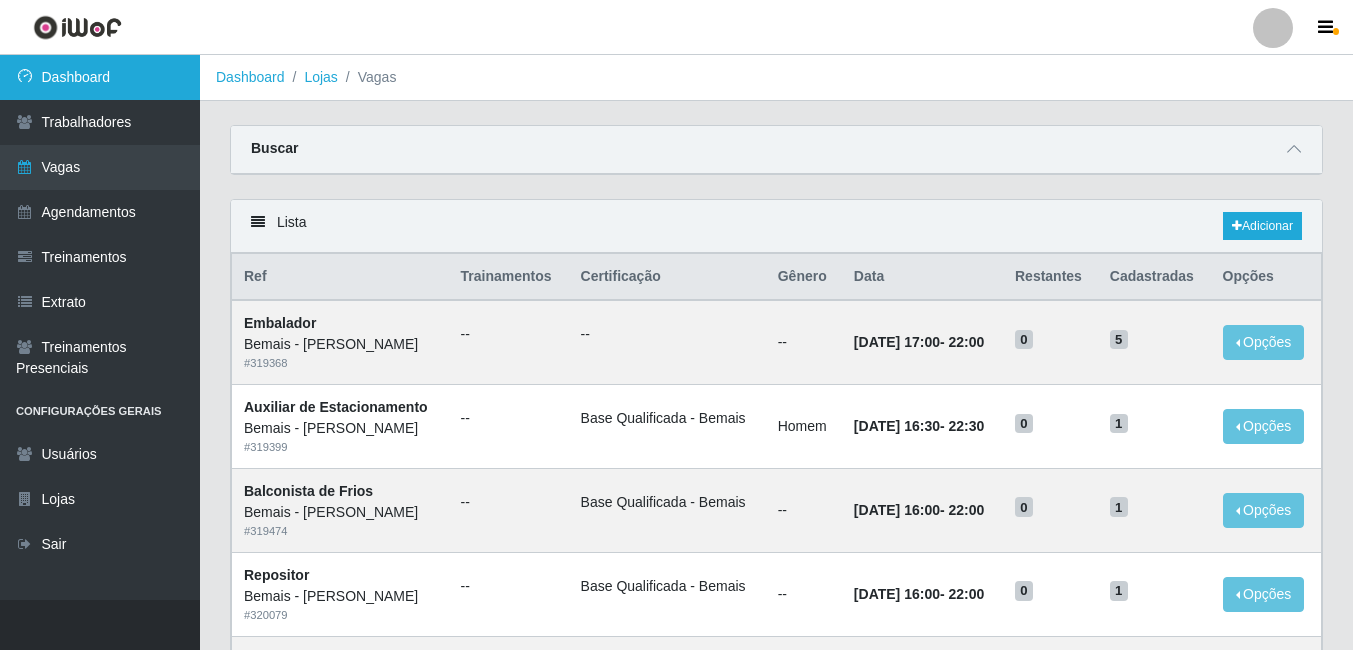 click on "Dashboard" at bounding box center (100, 77) 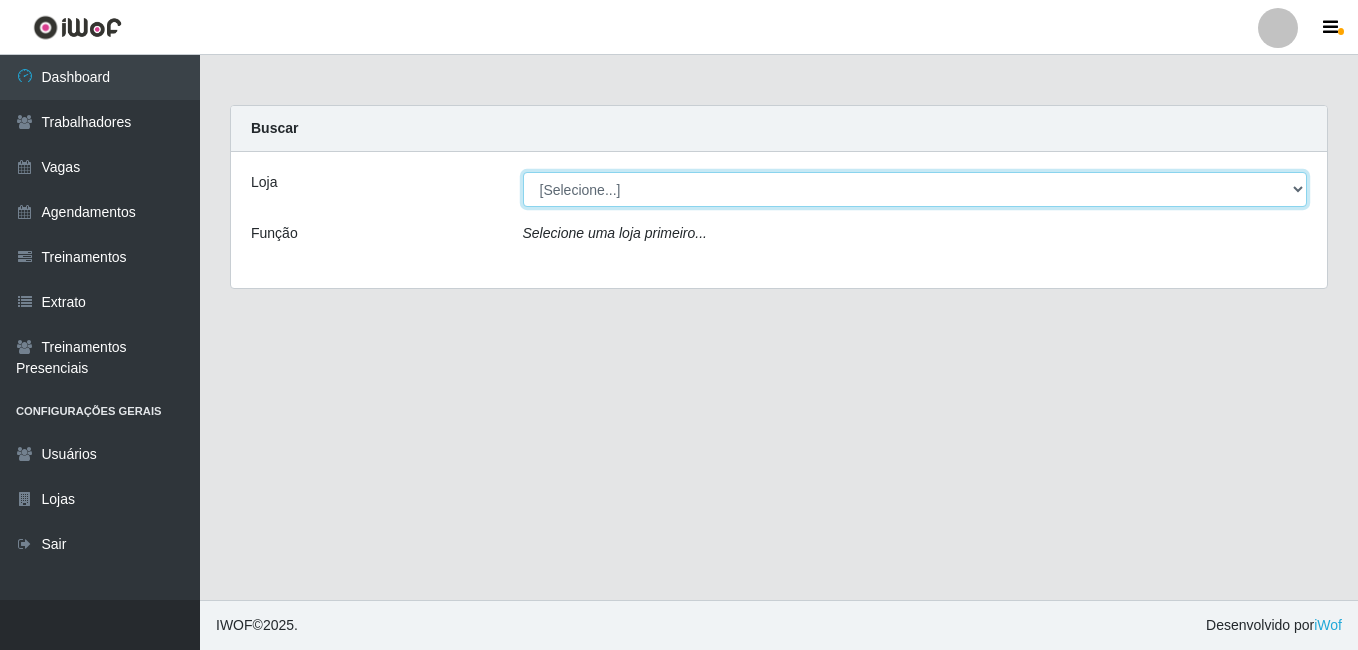 click on "[Selecione...] [PERSON_NAME]" at bounding box center [915, 189] 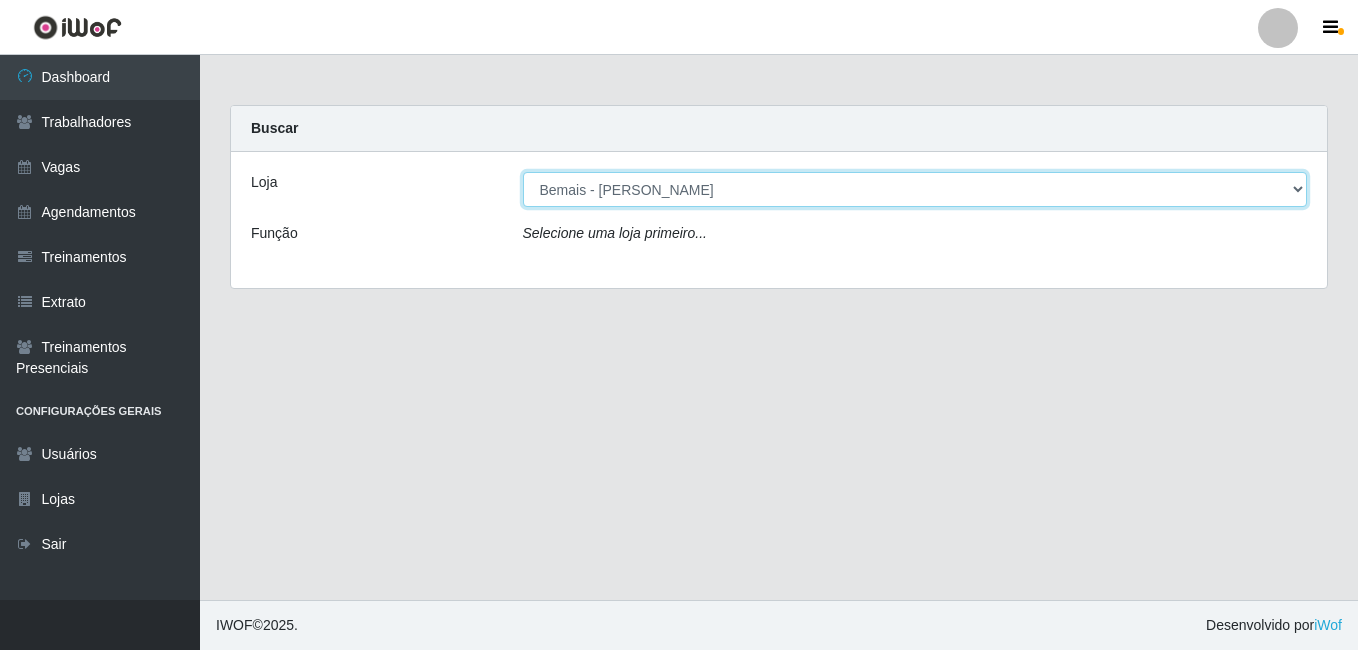 click on "[Selecione...] [PERSON_NAME]" at bounding box center (915, 189) 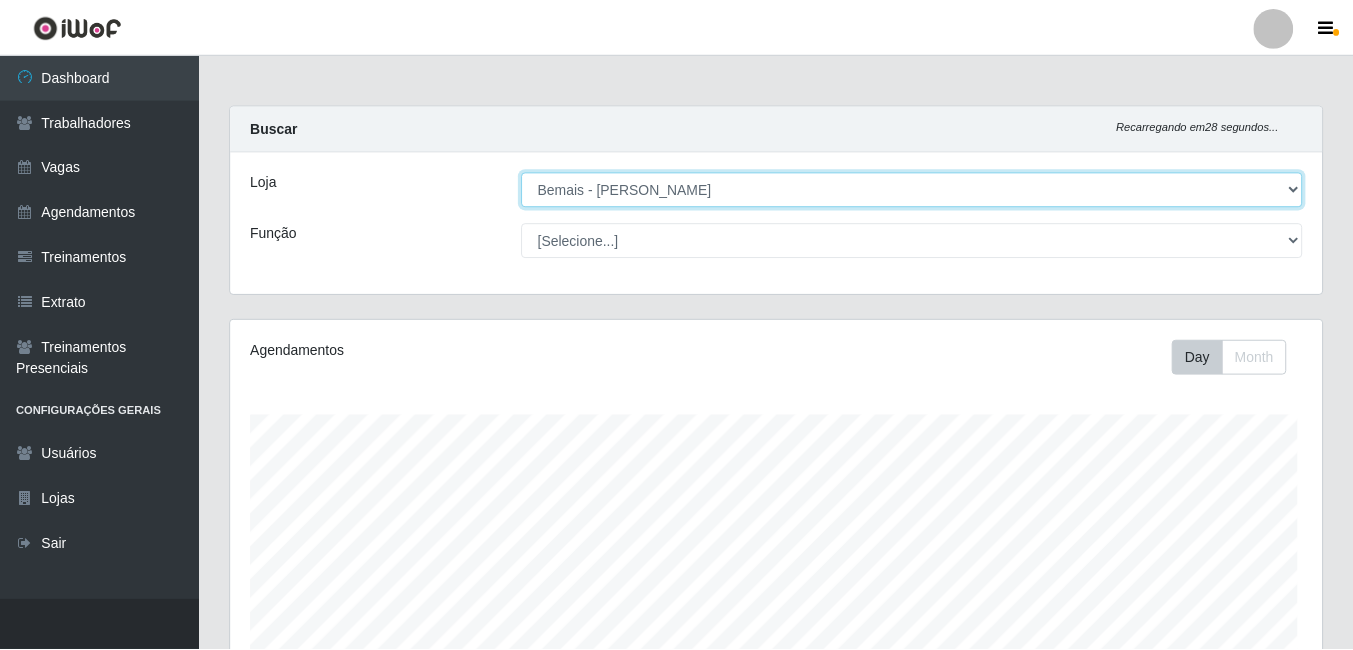 scroll, scrollTop: 65, scrollLeft: 0, axis: vertical 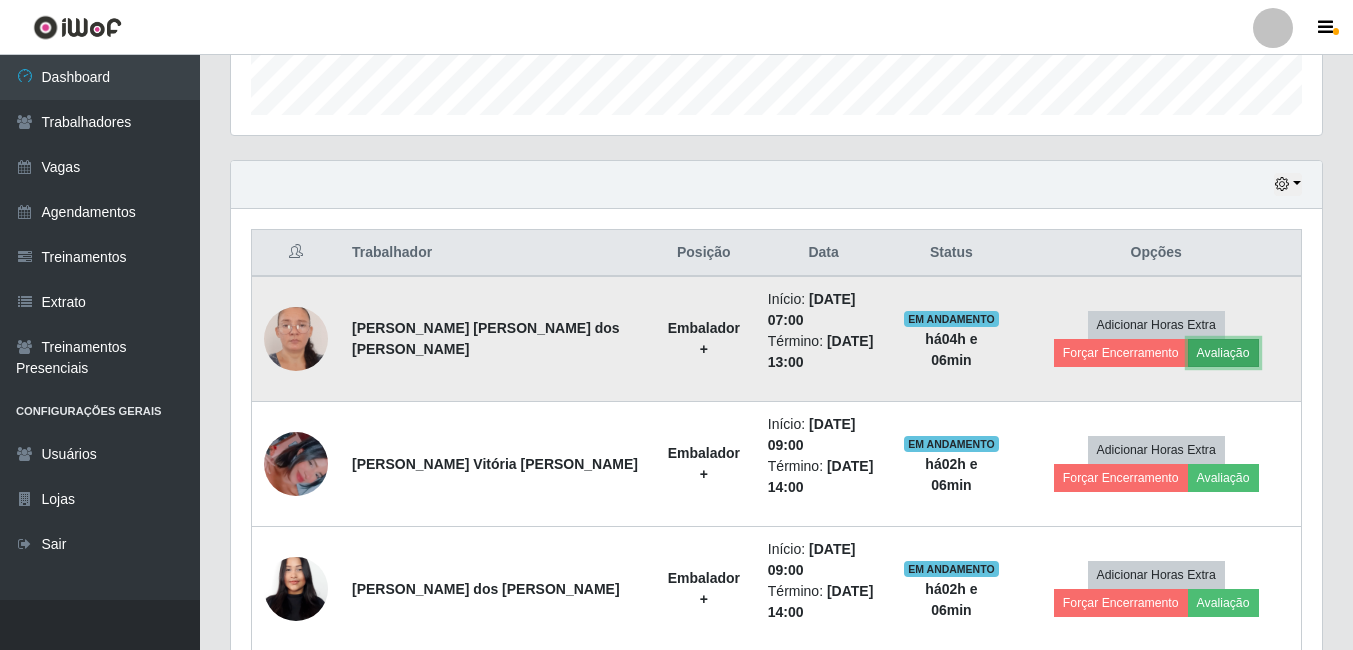 click on "Avaliação" at bounding box center [1223, 353] 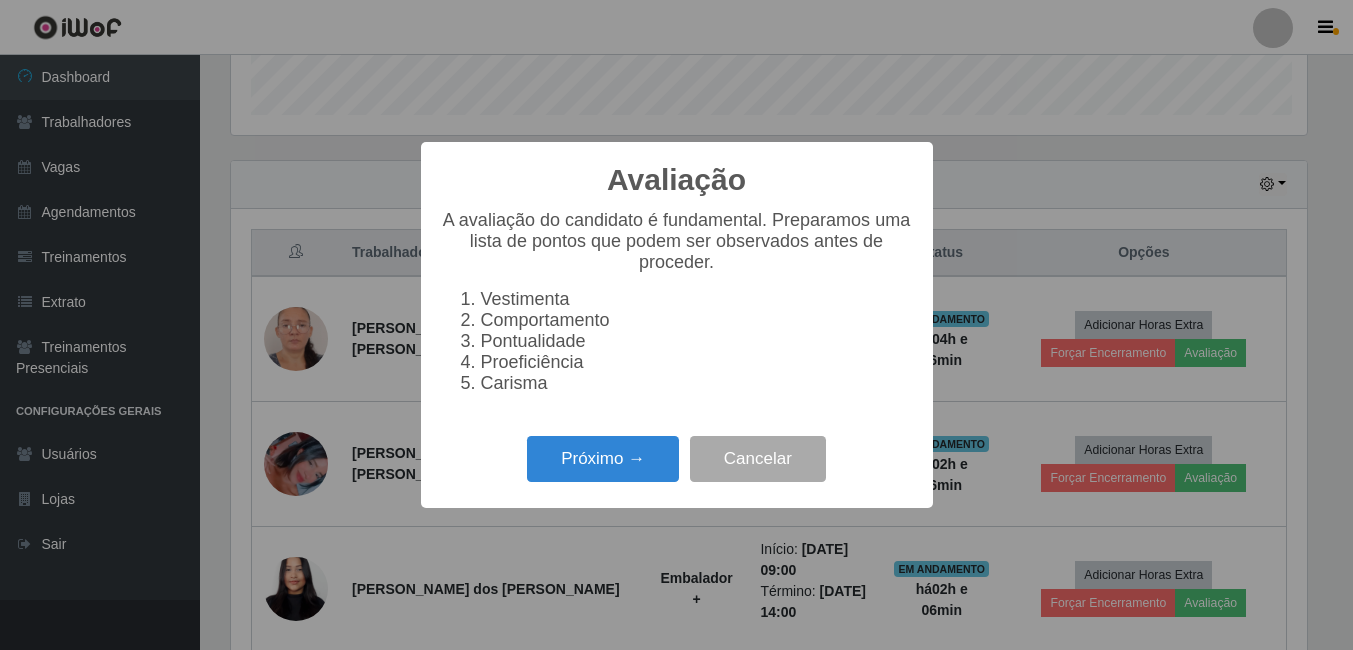 scroll, scrollTop: 999585, scrollLeft: 998919, axis: both 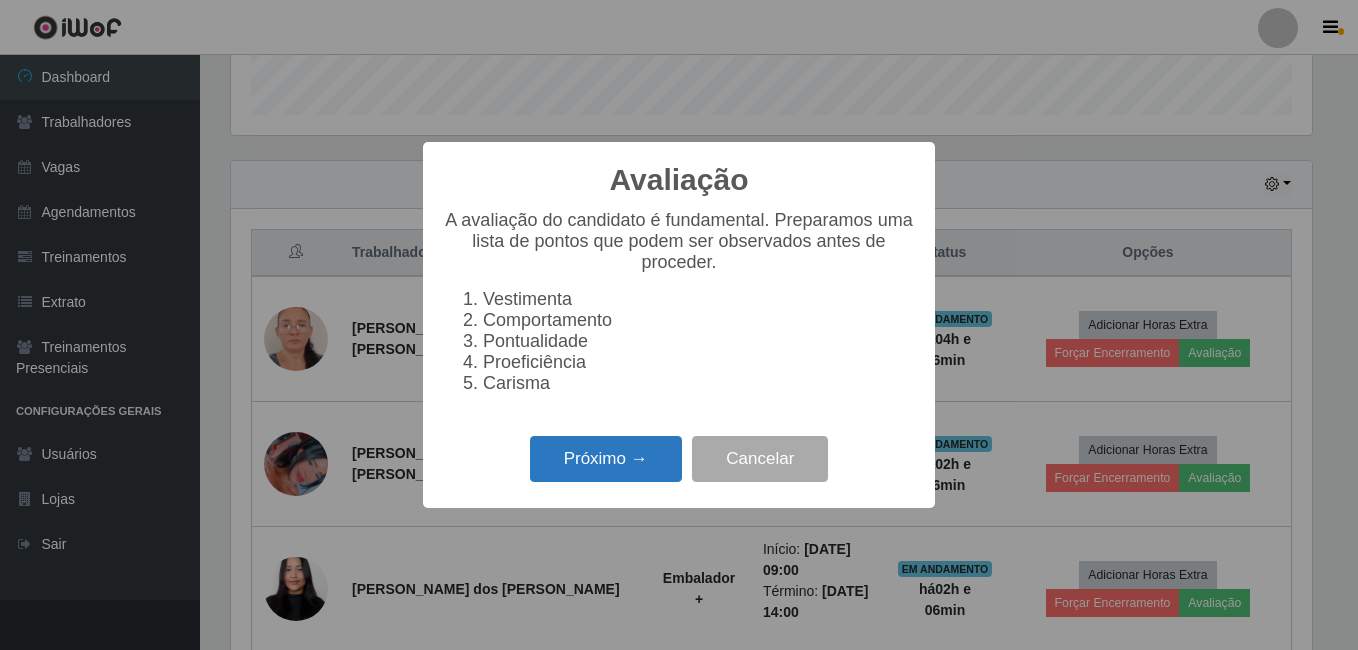 click on "Próximo →" at bounding box center [606, 459] 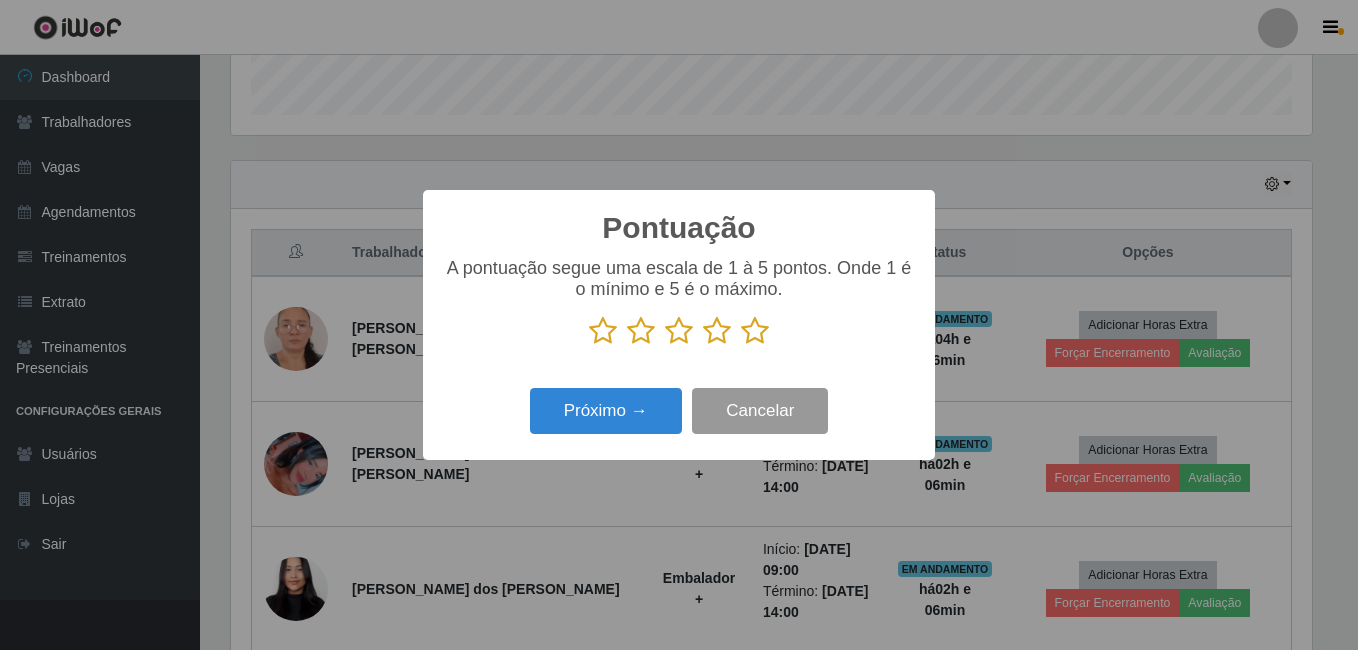 scroll, scrollTop: 999585, scrollLeft: 998919, axis: both 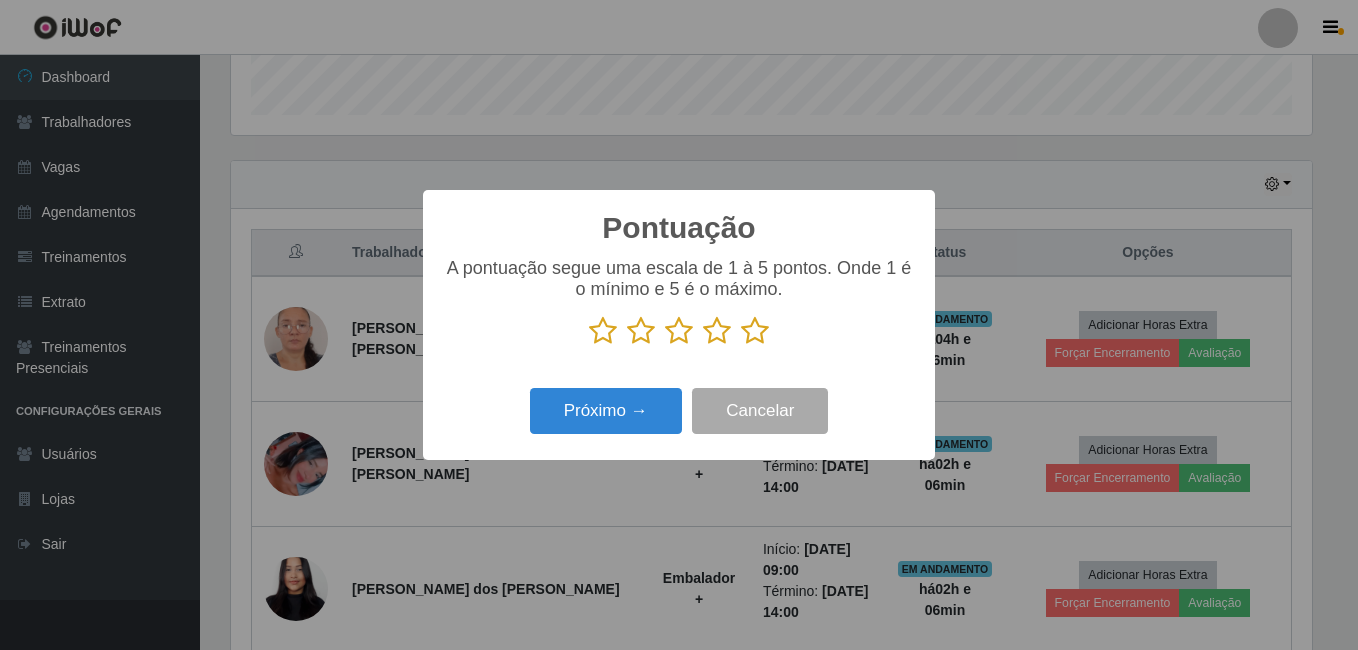 click at bounding box center [755, 331] 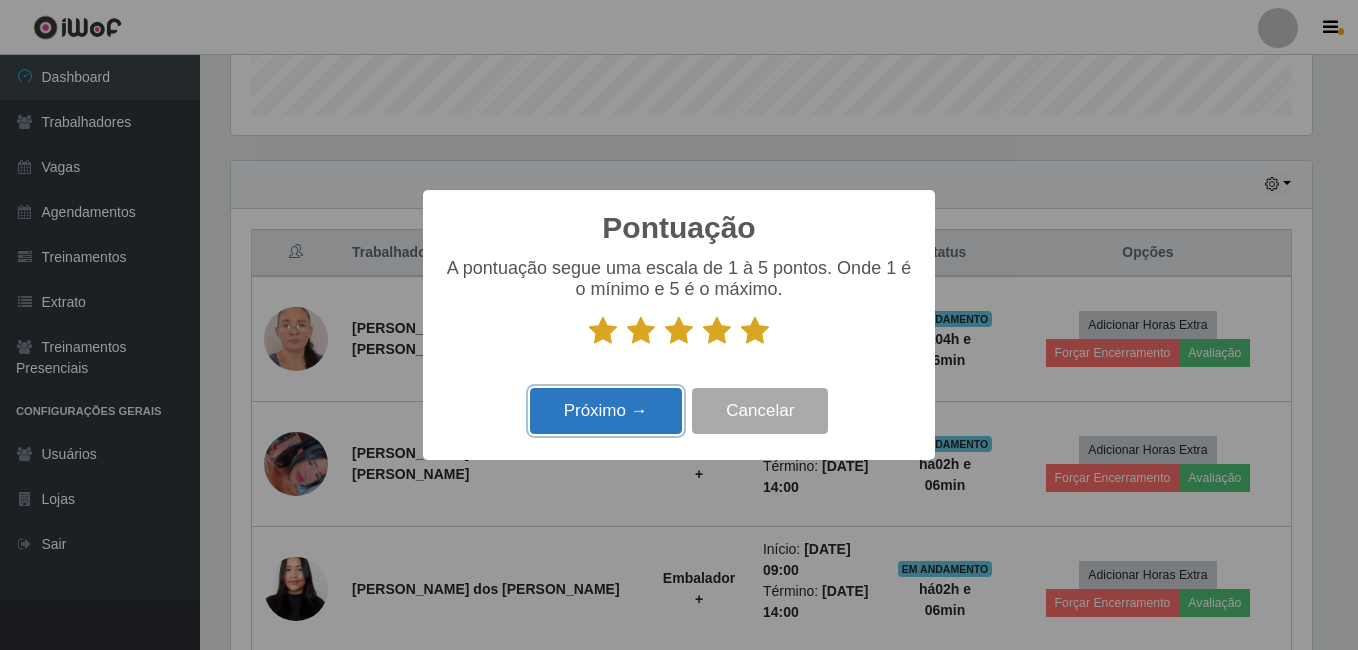 click on "Próximo →" at bounding box center [606, 411] 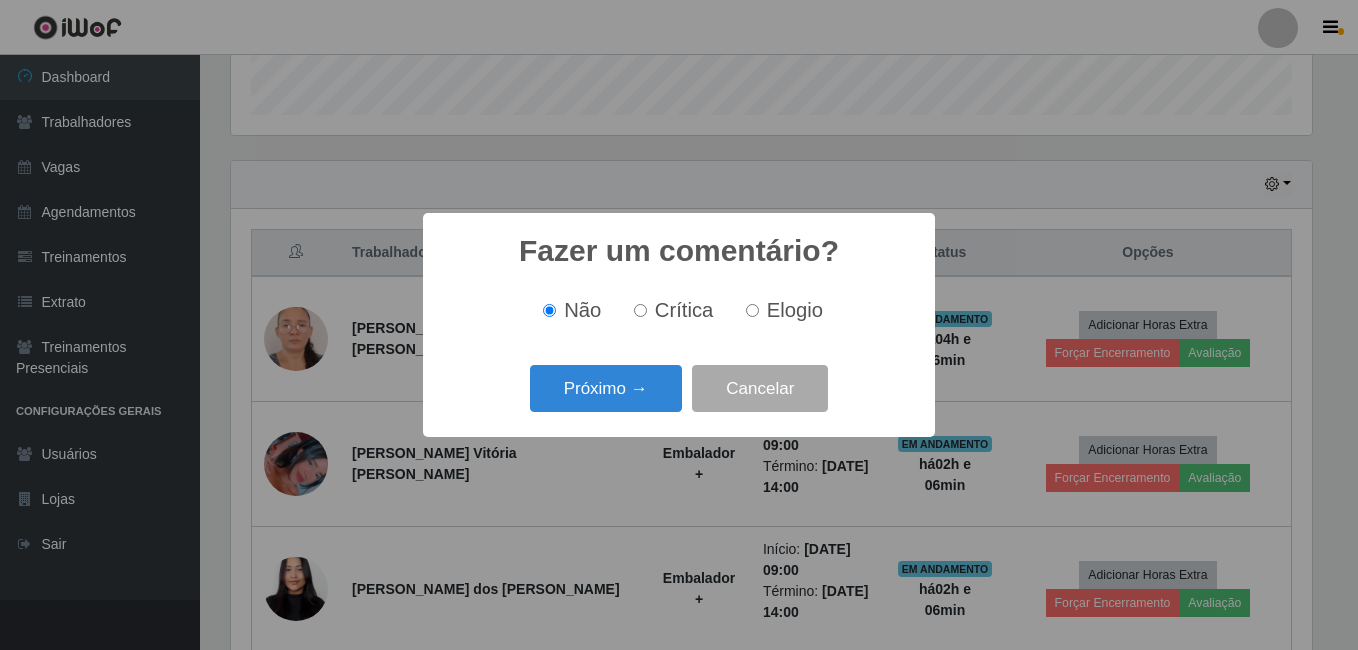 click on "Próximo →" at bounding box center [606, 388] 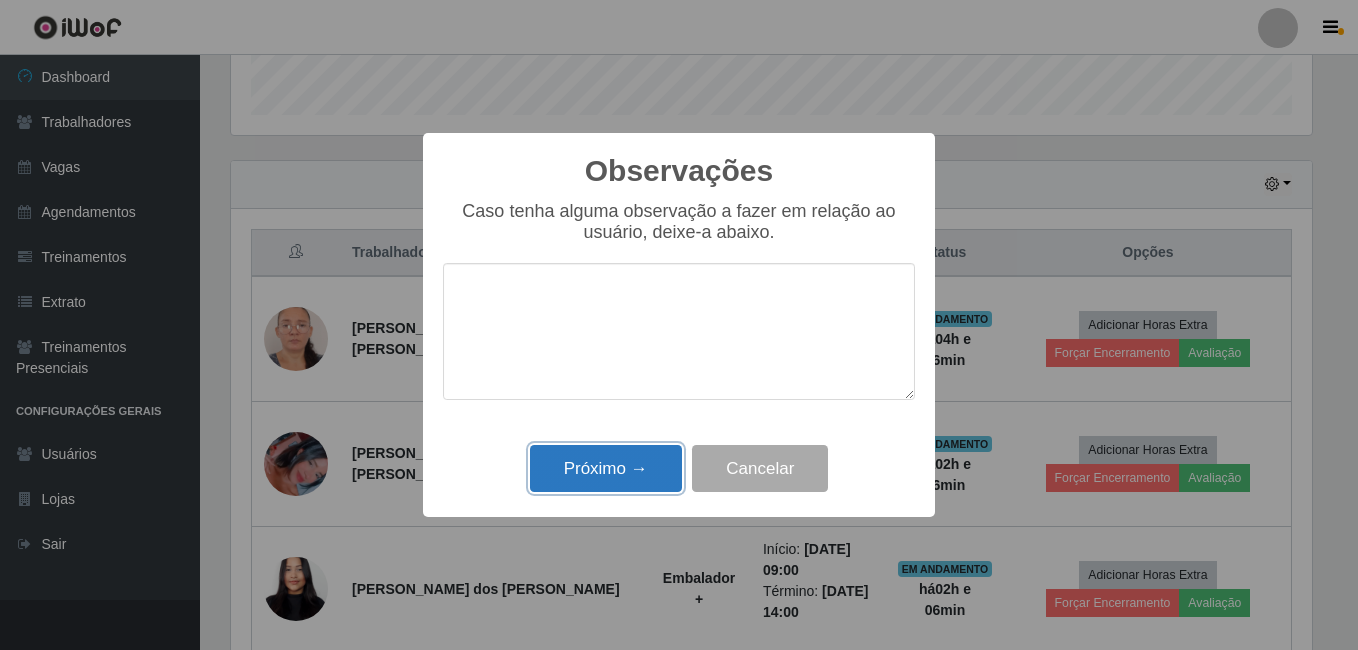 click on "Próximo →" at bounding box center (606, 468) 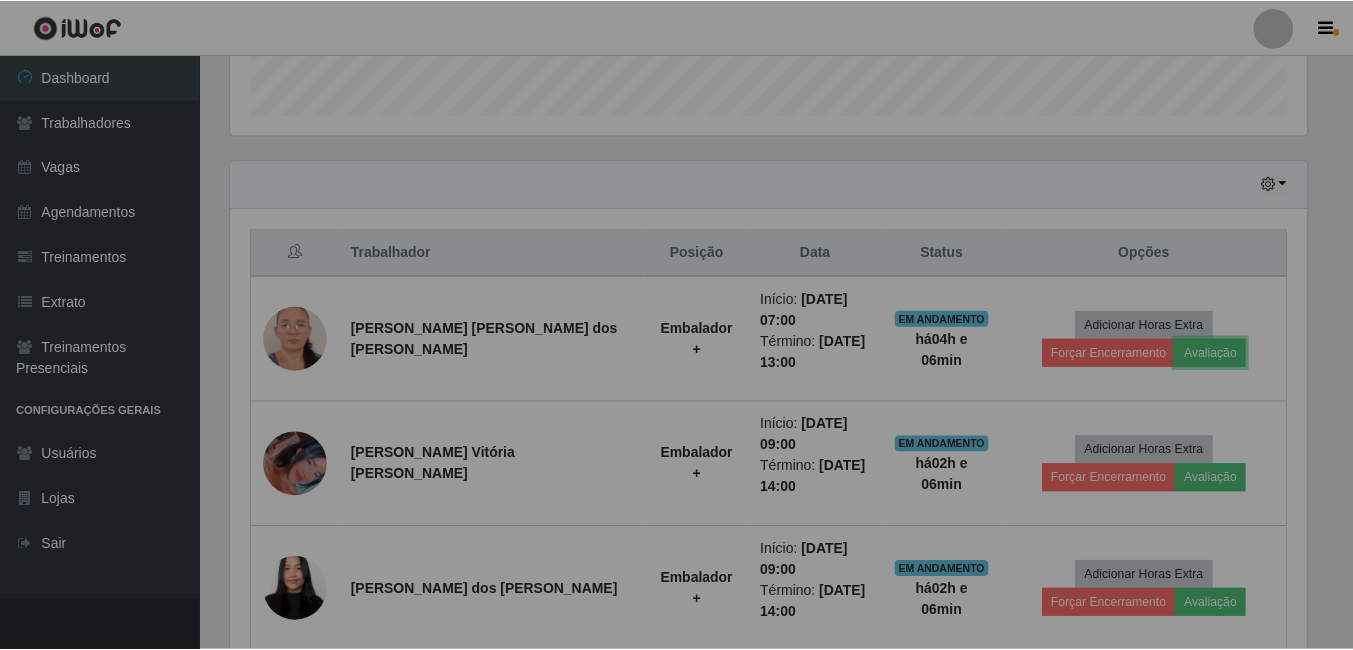 scroll, scrollTop: 999585, scrollLeft: 998909, axis: both 